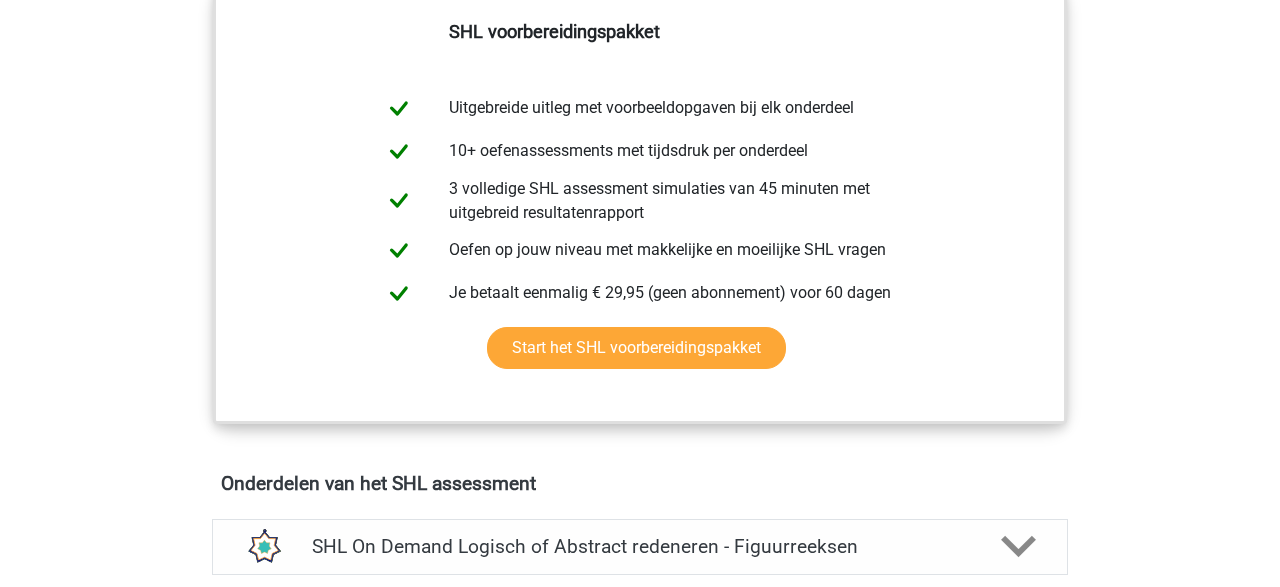 scroll, scrollTop: 1379, scrollLeft: 0, axis: vertical 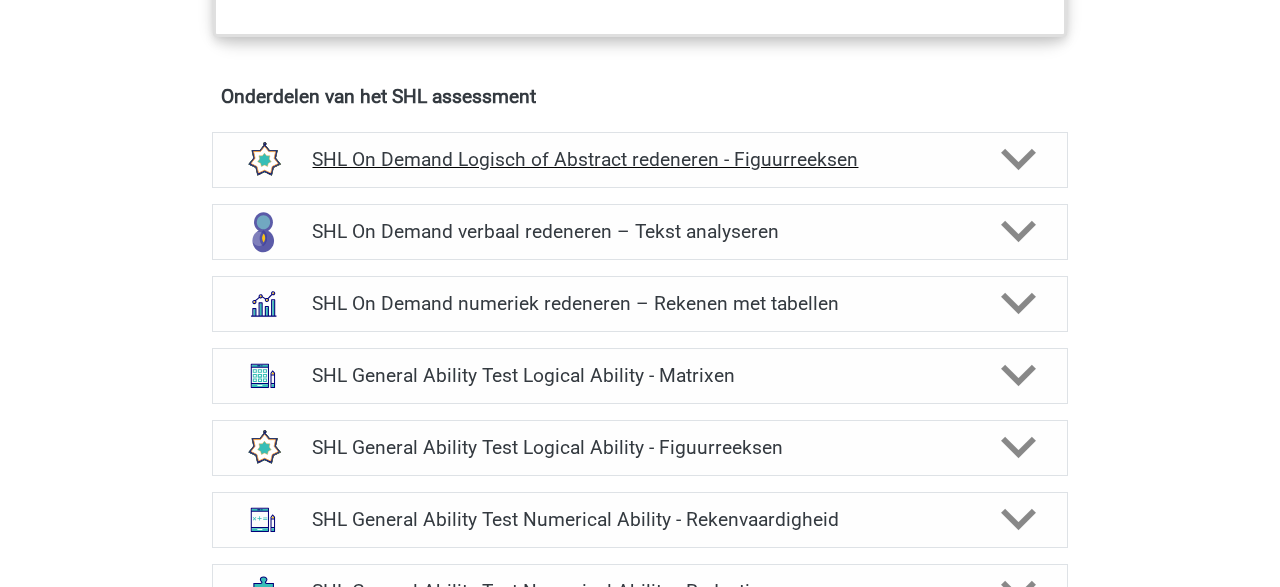 click on "SHL On Demand Logisch of Abstract redeneren - Figuurreeksen" at bounding box center (639, 159) 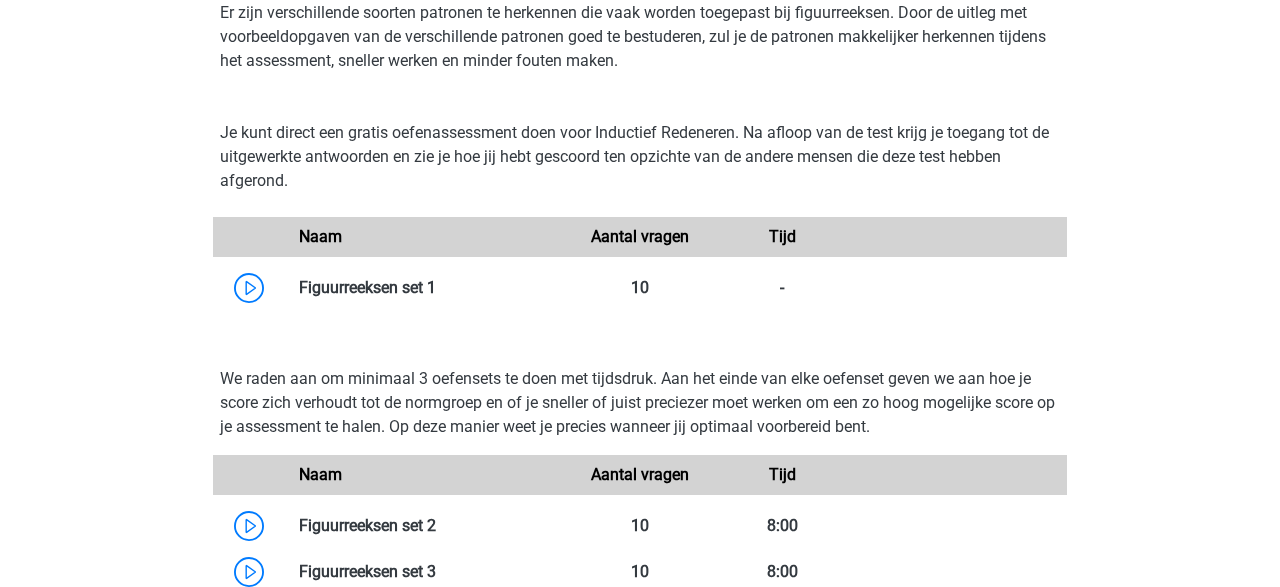 scroll, scrollTop: 1584, scrollLeft: 0, axis: vertical 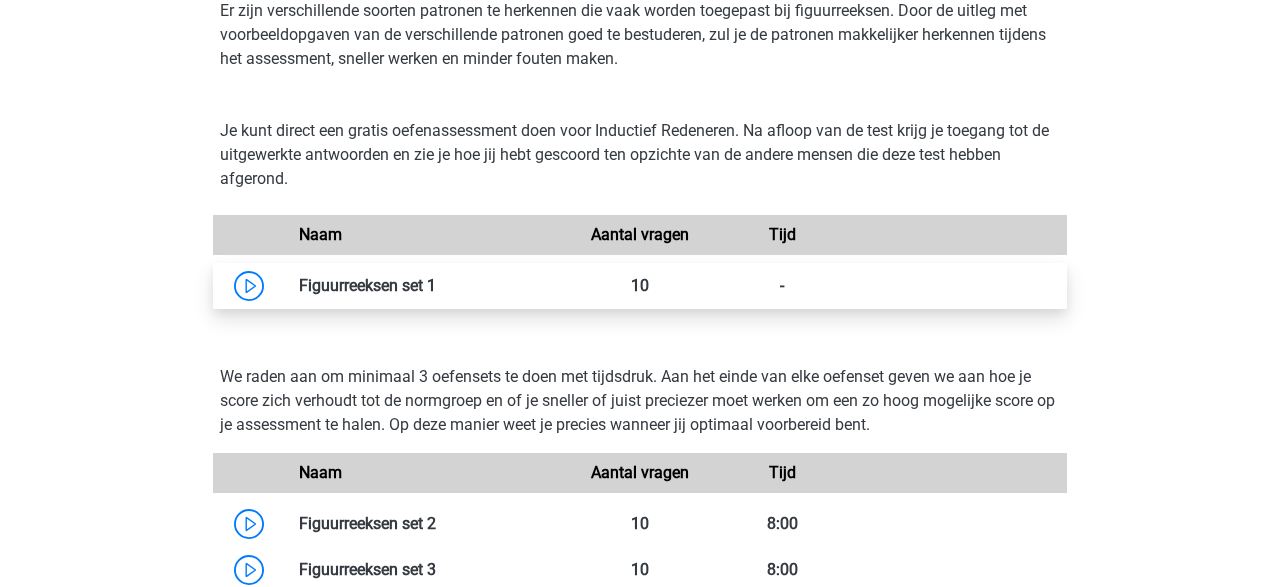 click at bounding box center (436, 285) 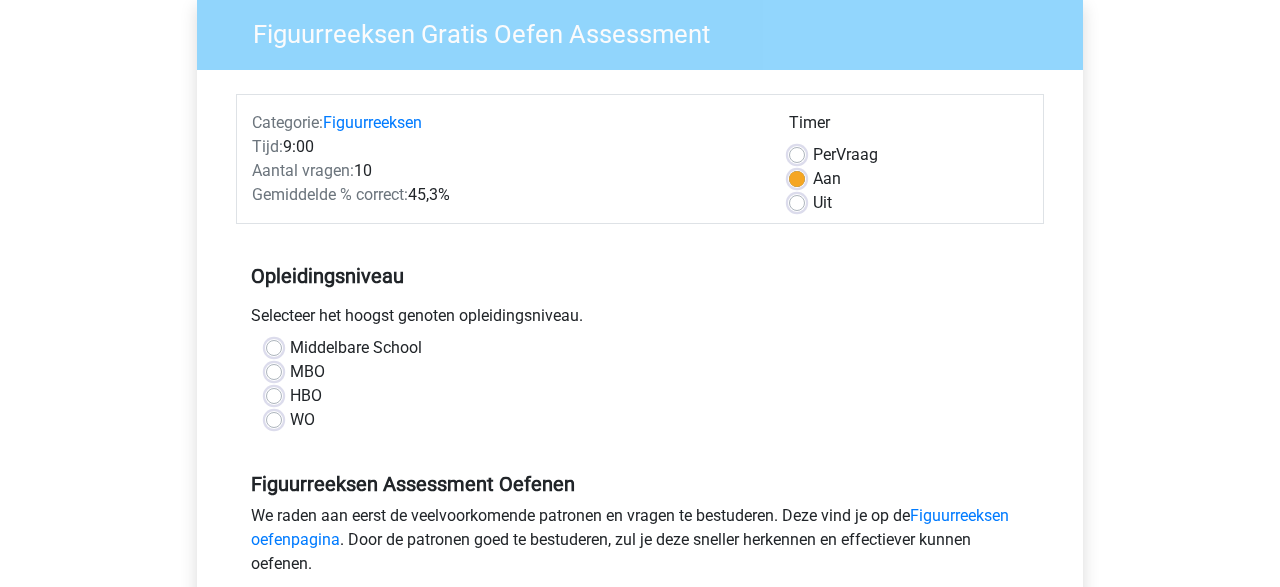 scroll, scrollTop: 250, scrollLeft: 0, axis: vertical 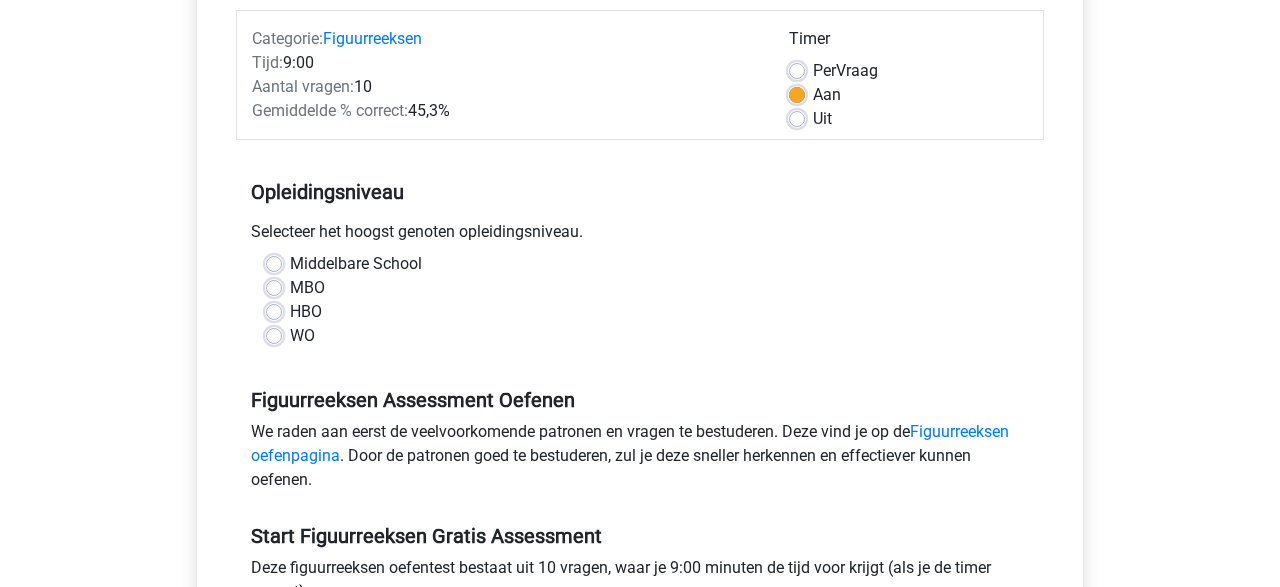 click on "WO" at bounding box center [302, 336] 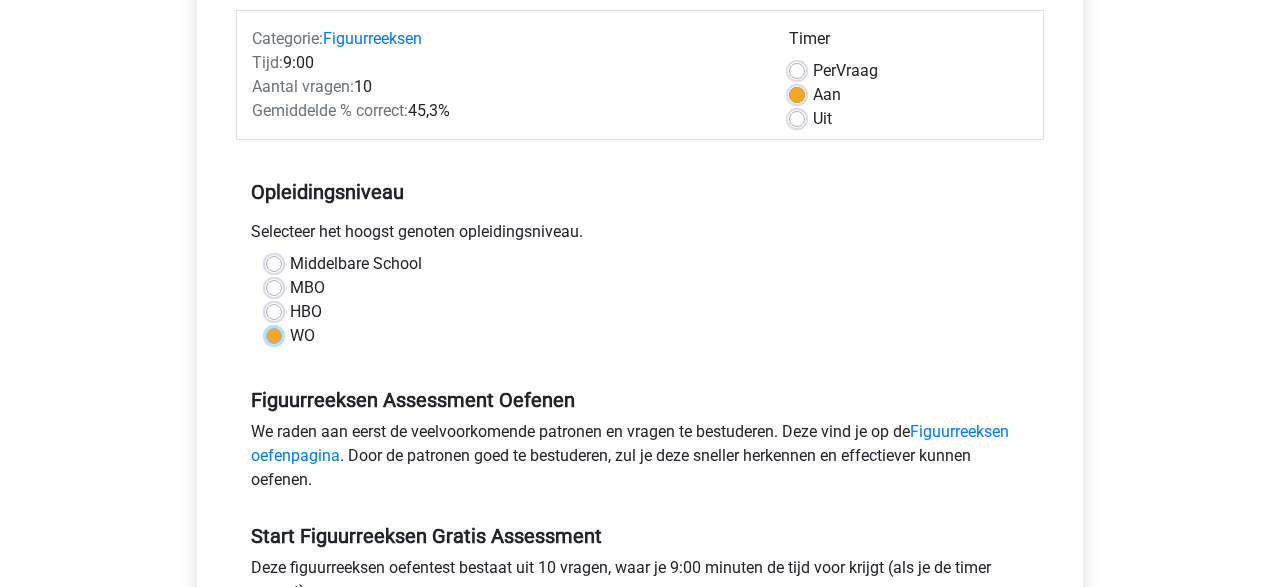 click on "WO" at bounding box center [274, 334] 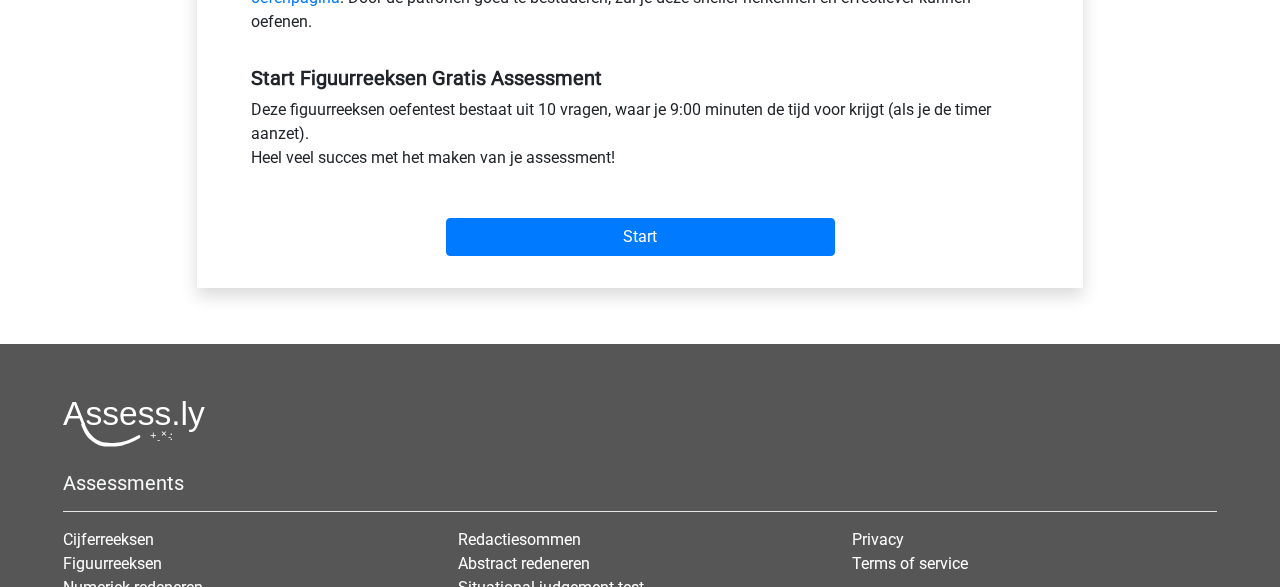 scroll, scrollTop: 708, scrollLeft: 0, axis: vertical 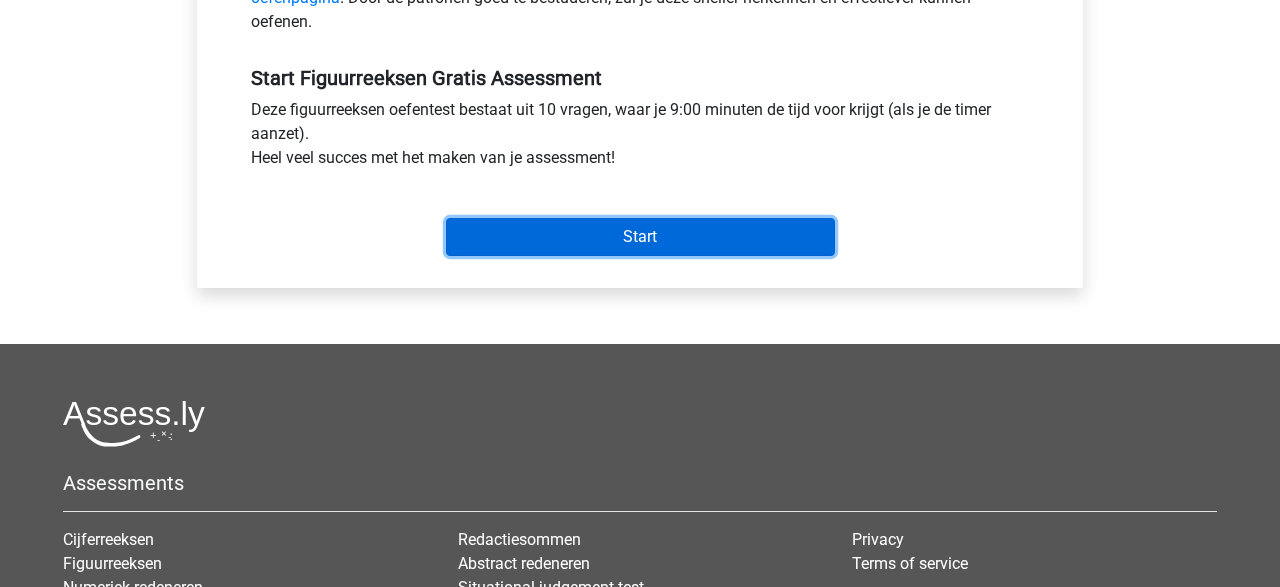 click on "Start" at bounding box center (640, 237) 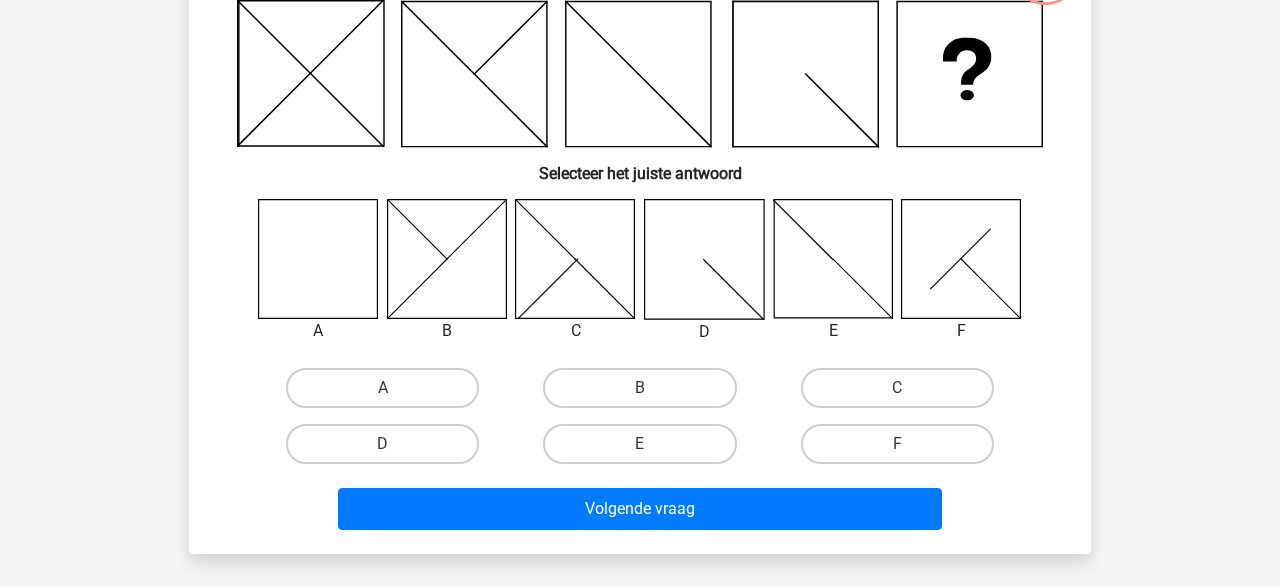 scroll, scrollTop: 192, scrollLeft: 0, axis: vertical 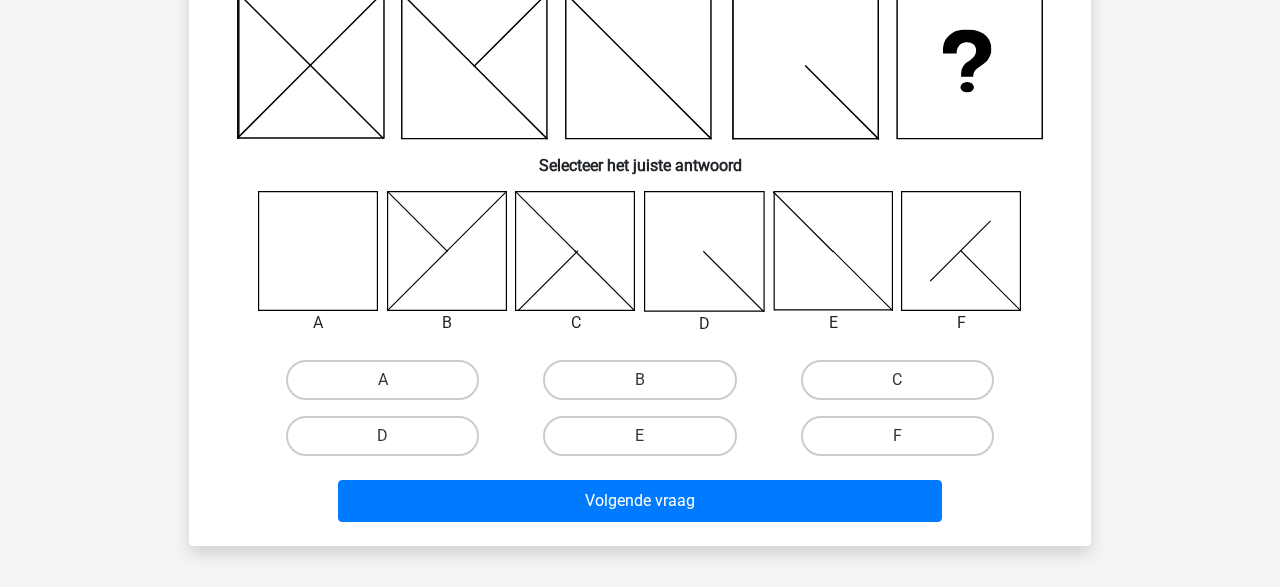 click 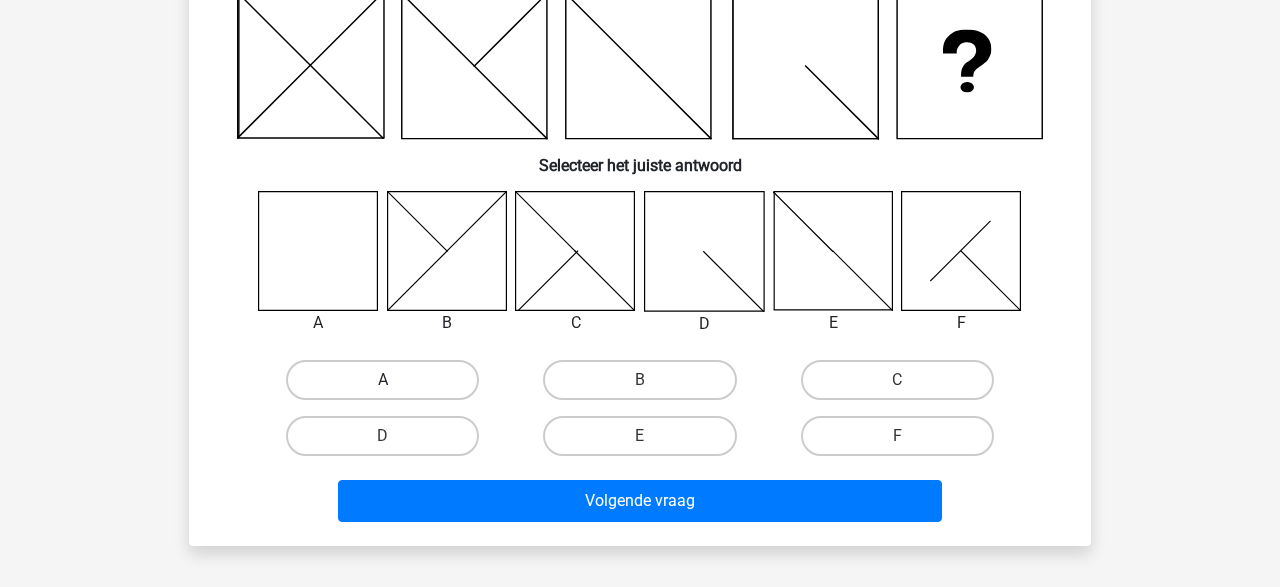click on "A" at bounding box center (382, 380) 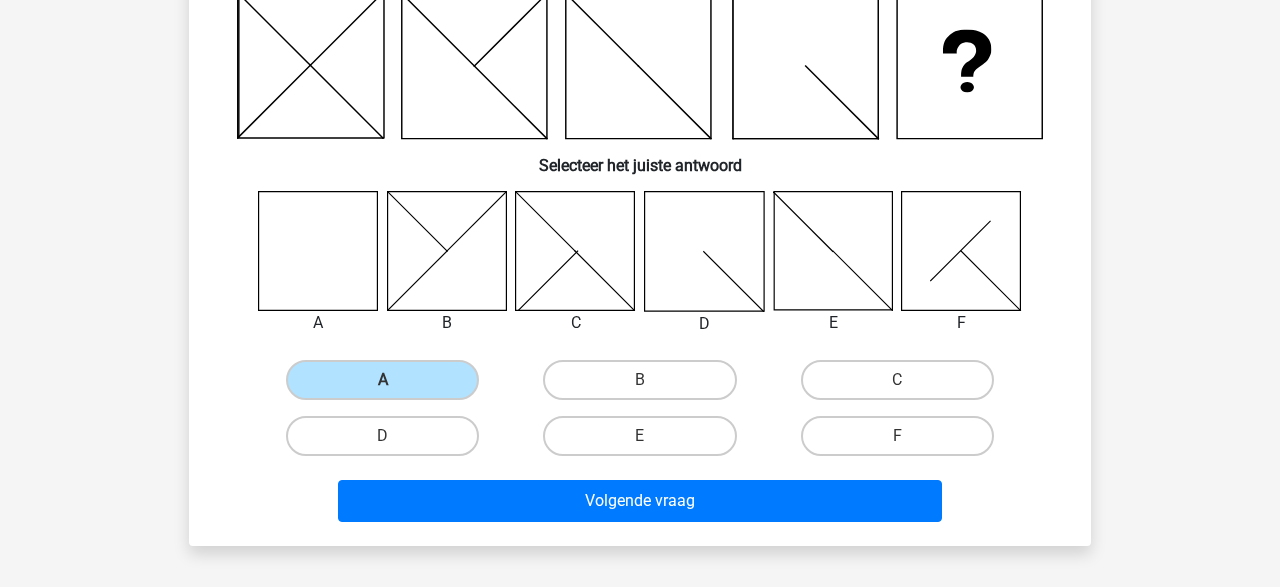 click on "Volgende vraag" at bounding box center [640, 505] 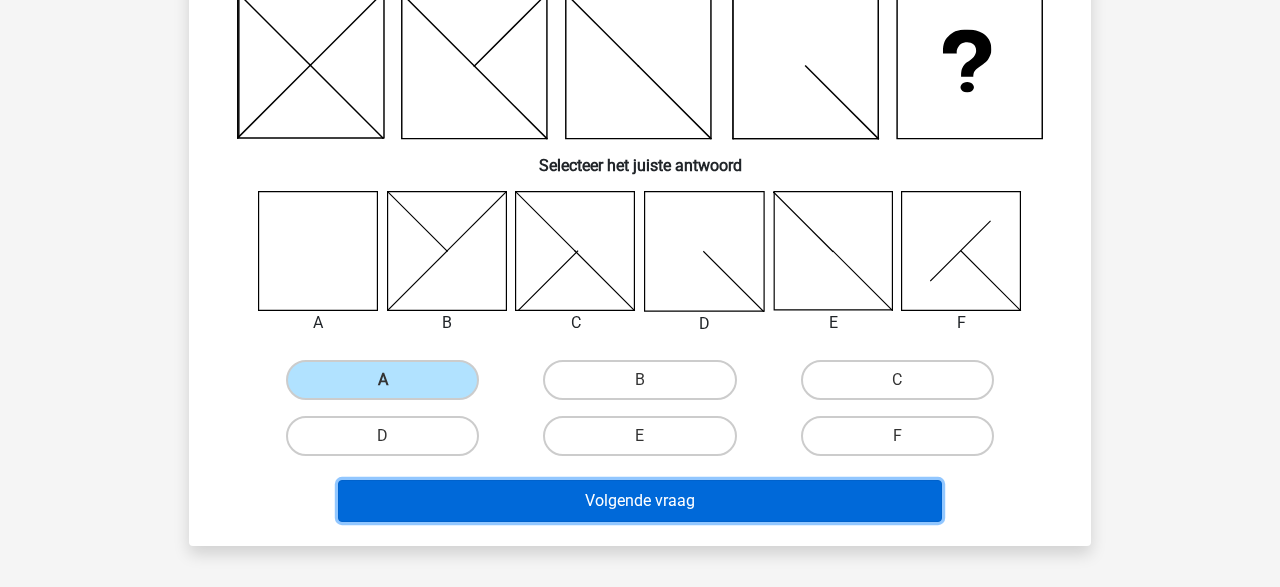 click on "Volgende vraag" at bounding box center (640, 501) 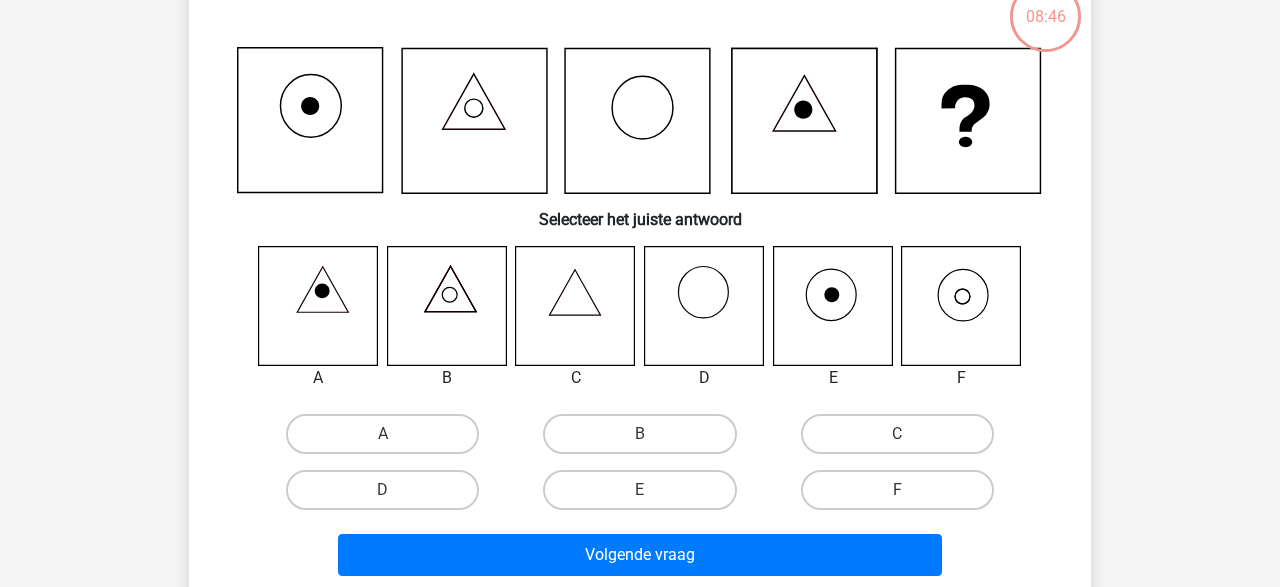 scroll, scrollTop: 138, scrollLeft: 0, axis: vertical 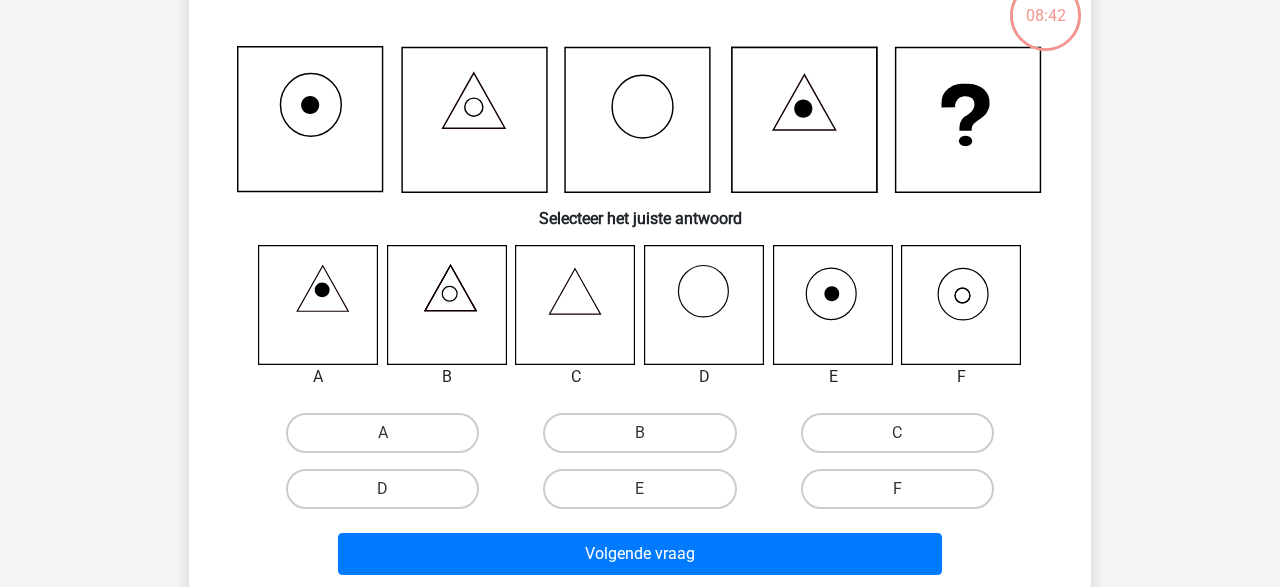 click 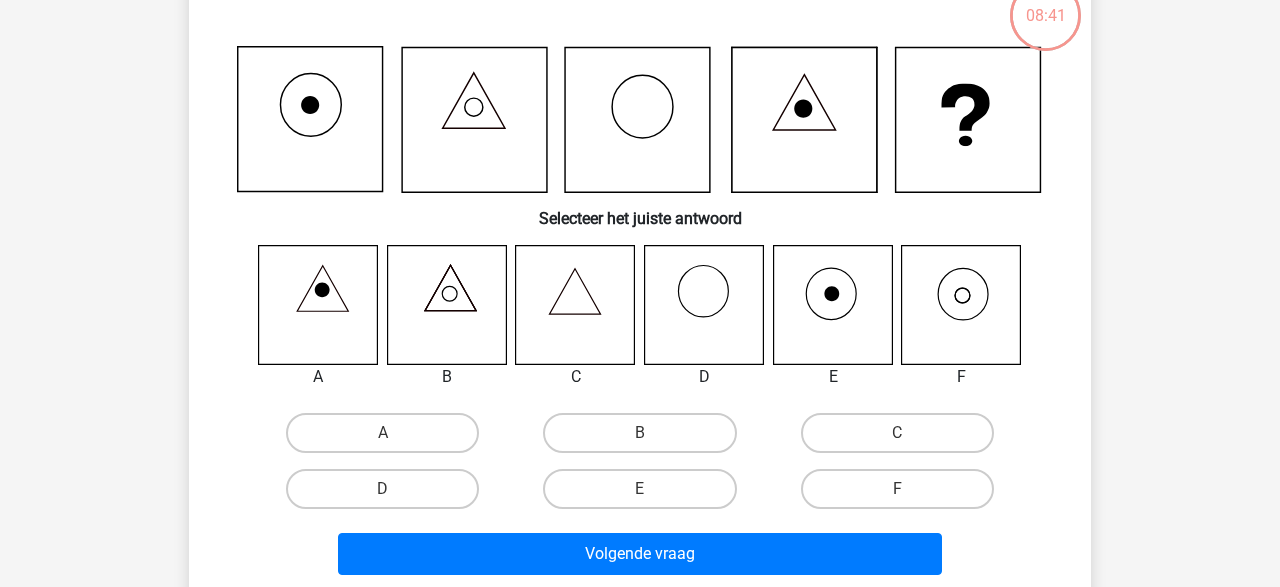 click on "F" at bounding box center [897, 489] 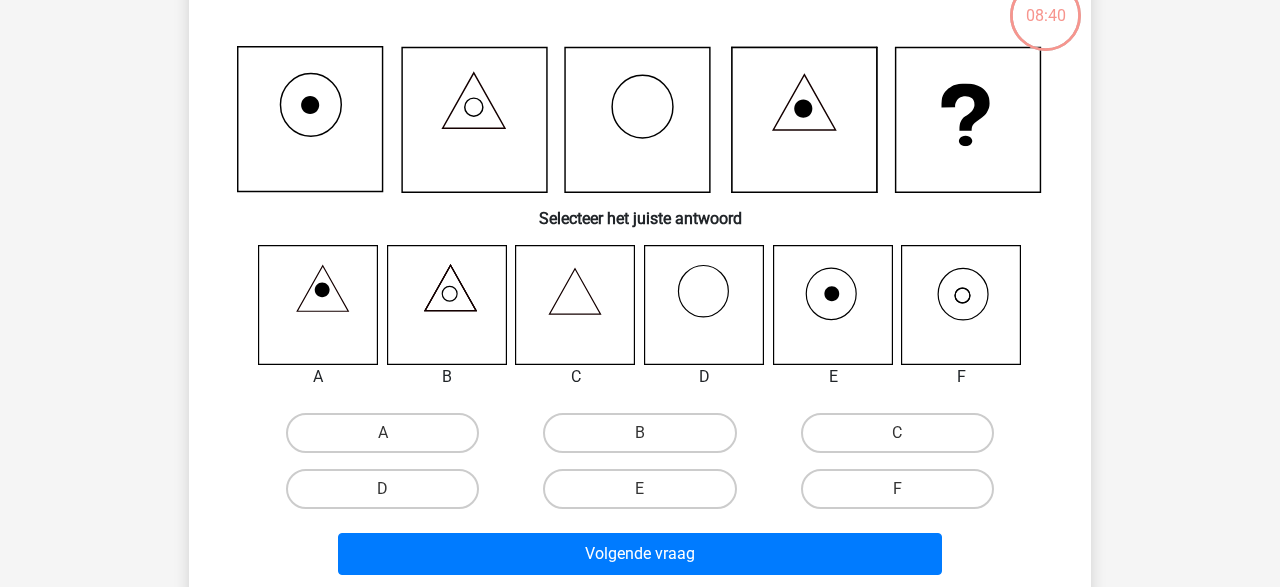click on "F" at bounding box center [903, 495] 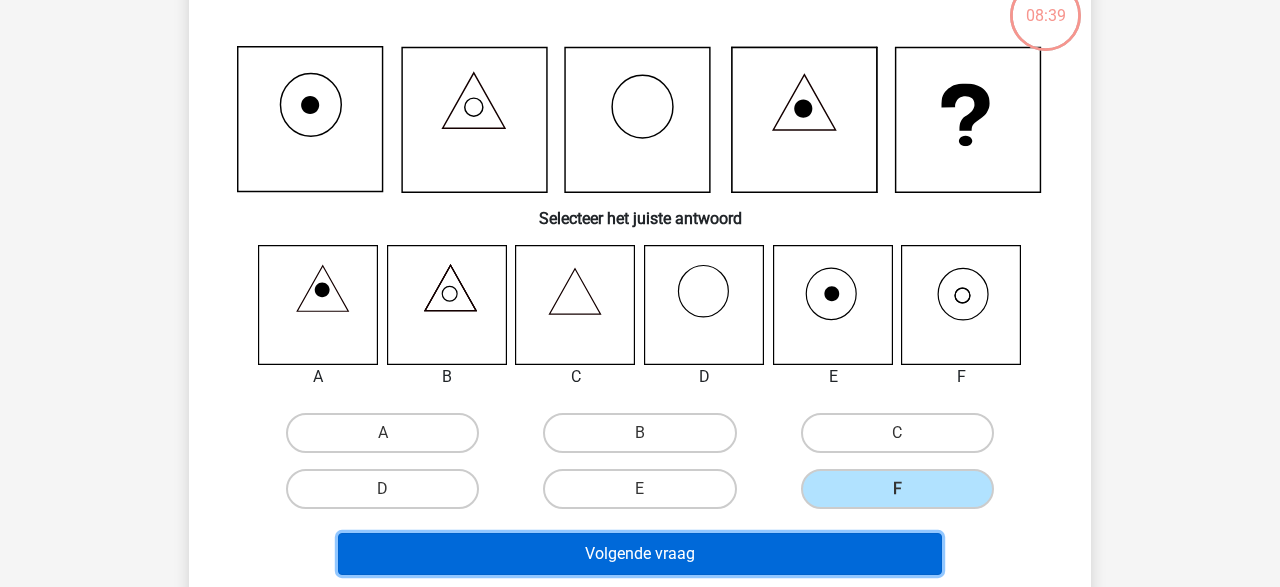click on "Volgende vraag" at bounding box center (640, 554) 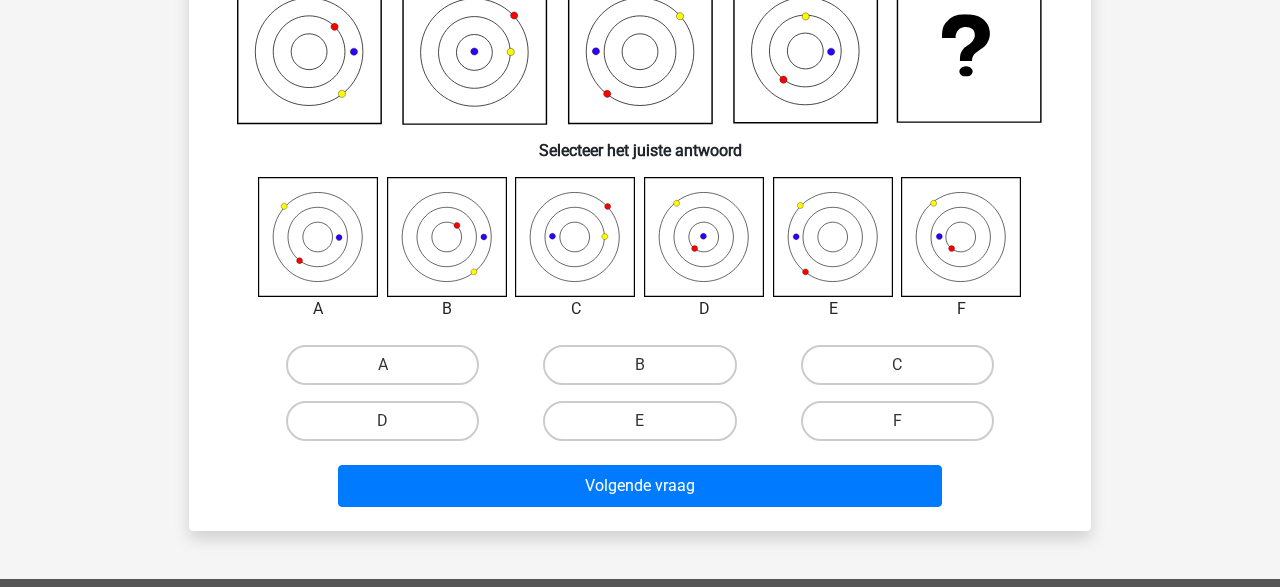 scroll, scrollTop: 207, scrollLeft: 0, axis: vertical 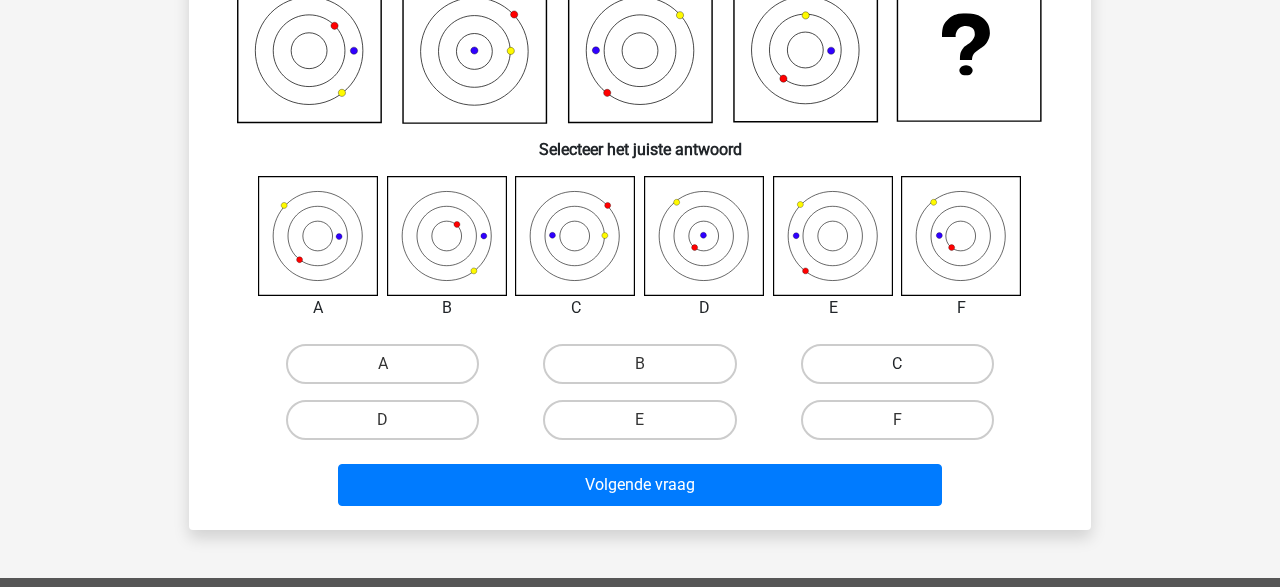 click on "C" at bounding box center [897, 364] 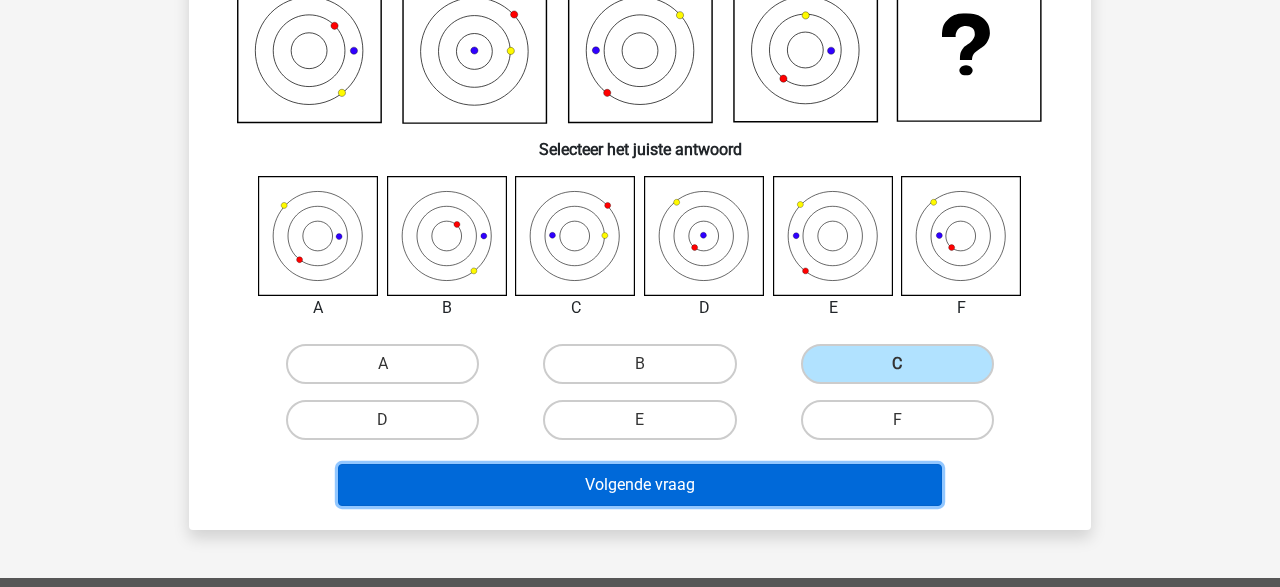 click on "Volgende vraag" at bounding box center (640, 485) 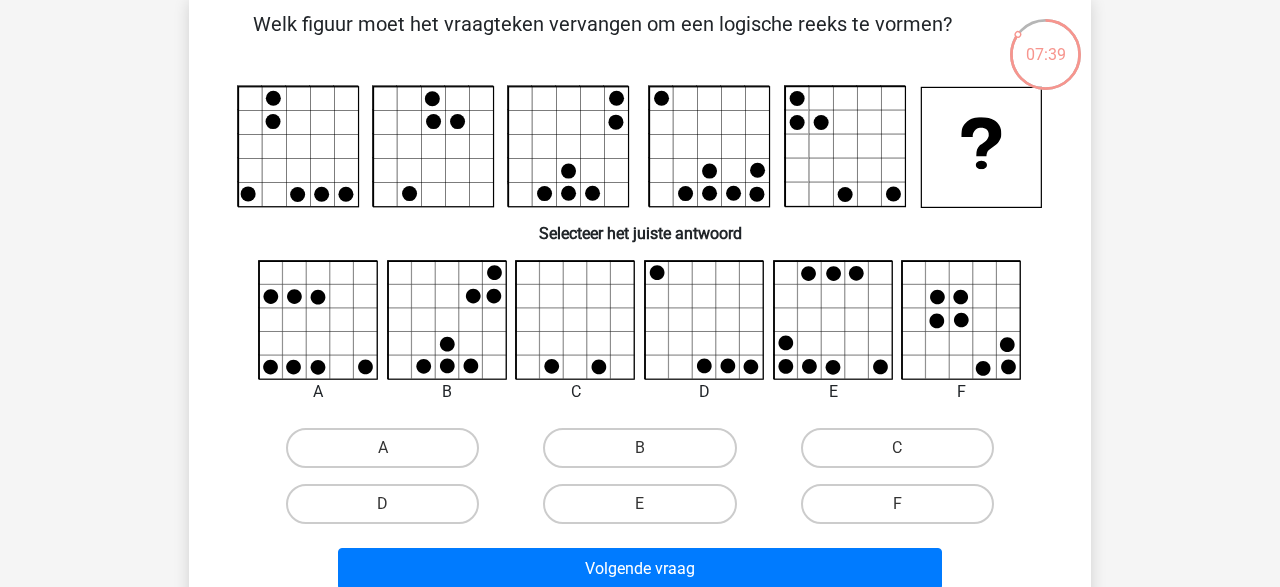 scroll, scrollTop: 130, scrollLeft: 0, axis: vertical 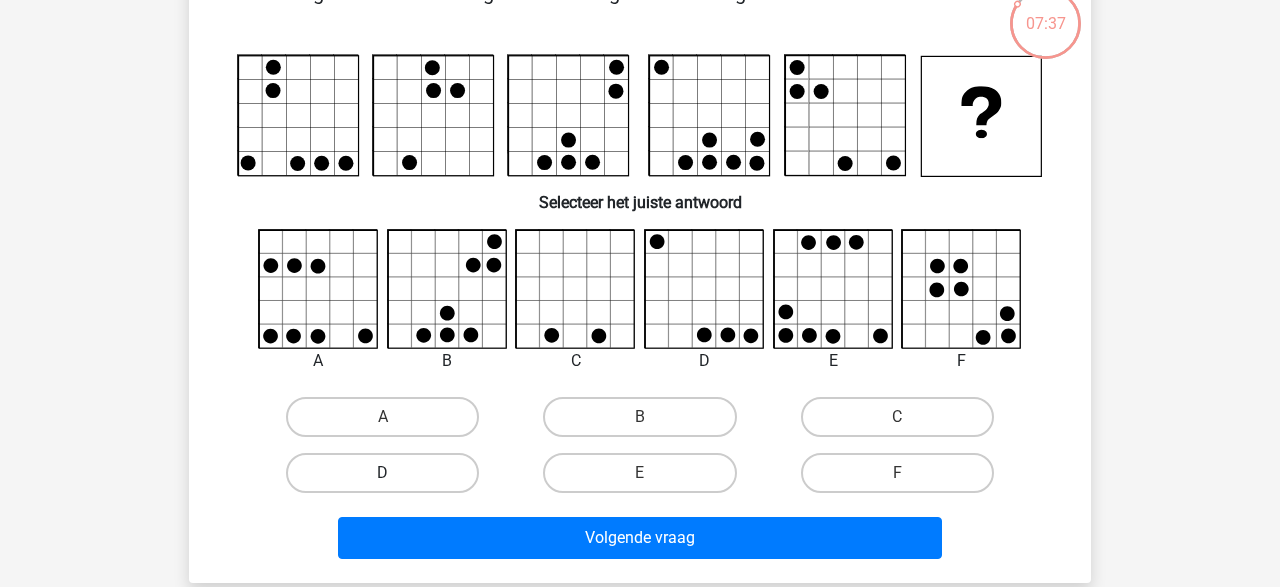 click on "D" at bounding box center (382, 473) 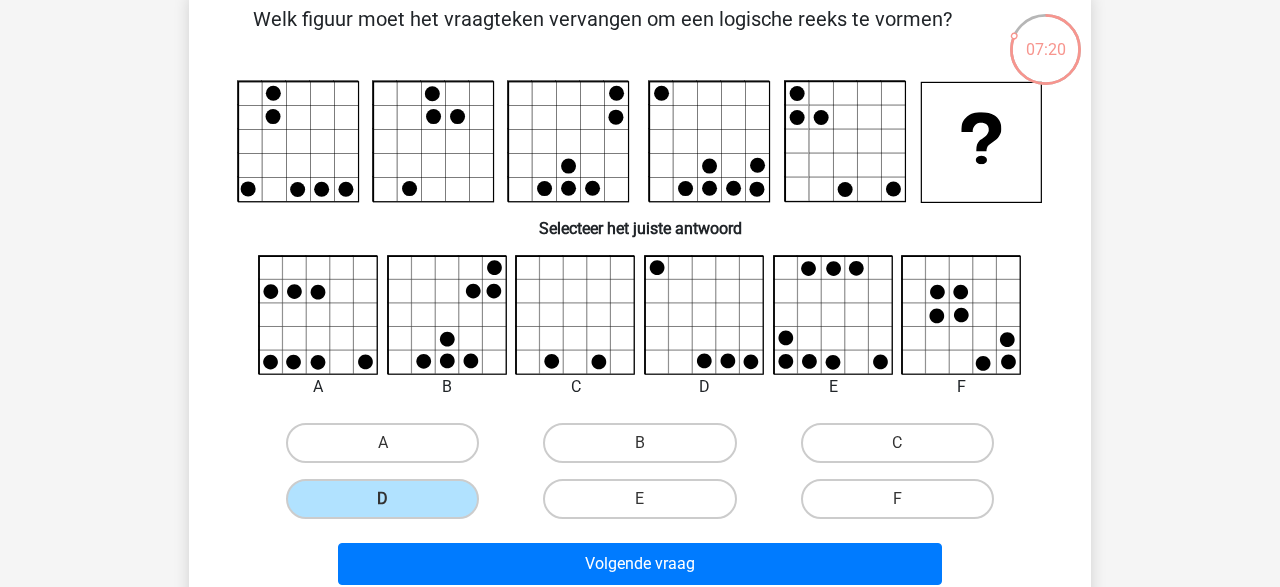 scroll, scrollTop: 108, scrollLeft: 0, axis: vertical 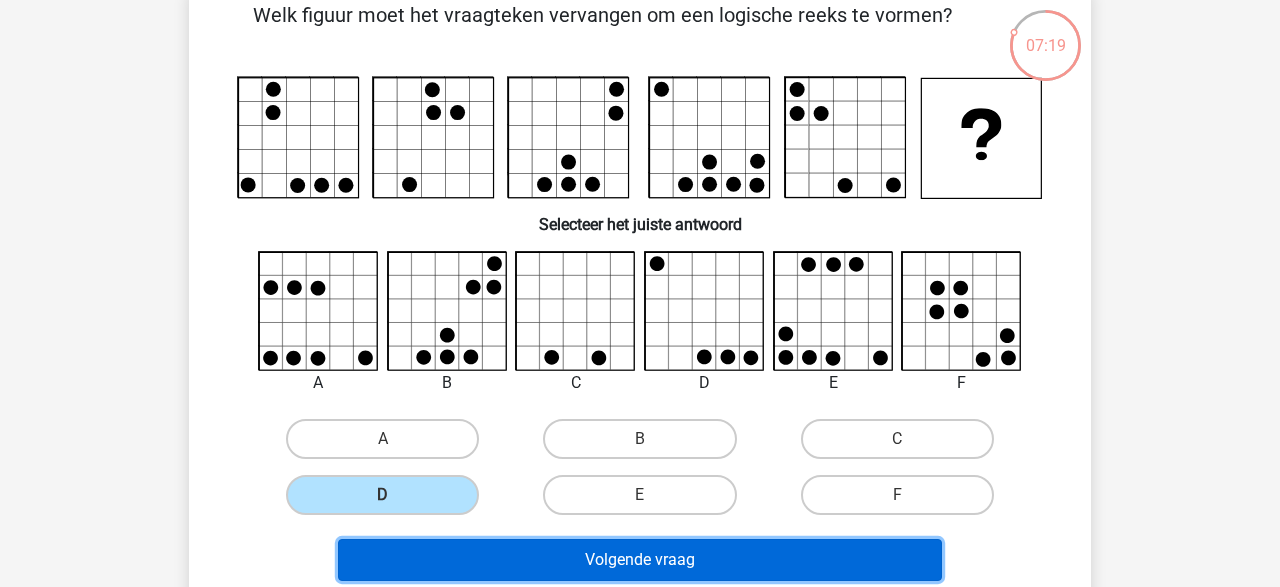 click on "Volgende vraag" at bounding box center (640, 560) 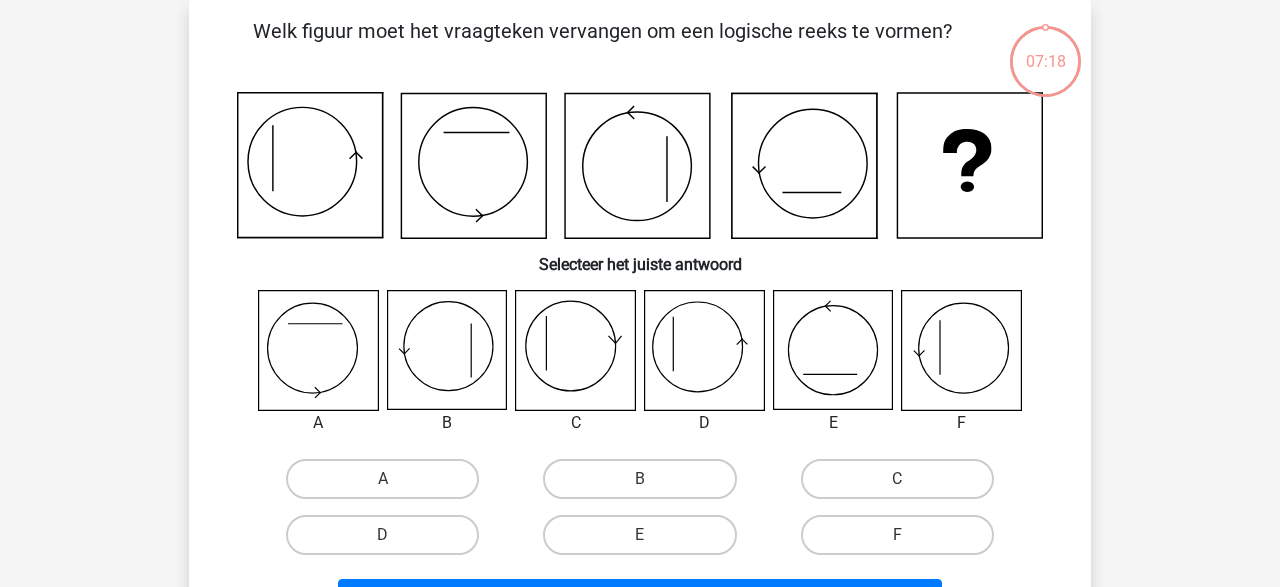 scroll, scrollTop: 92, scrollLeft: 0, axis: vertical 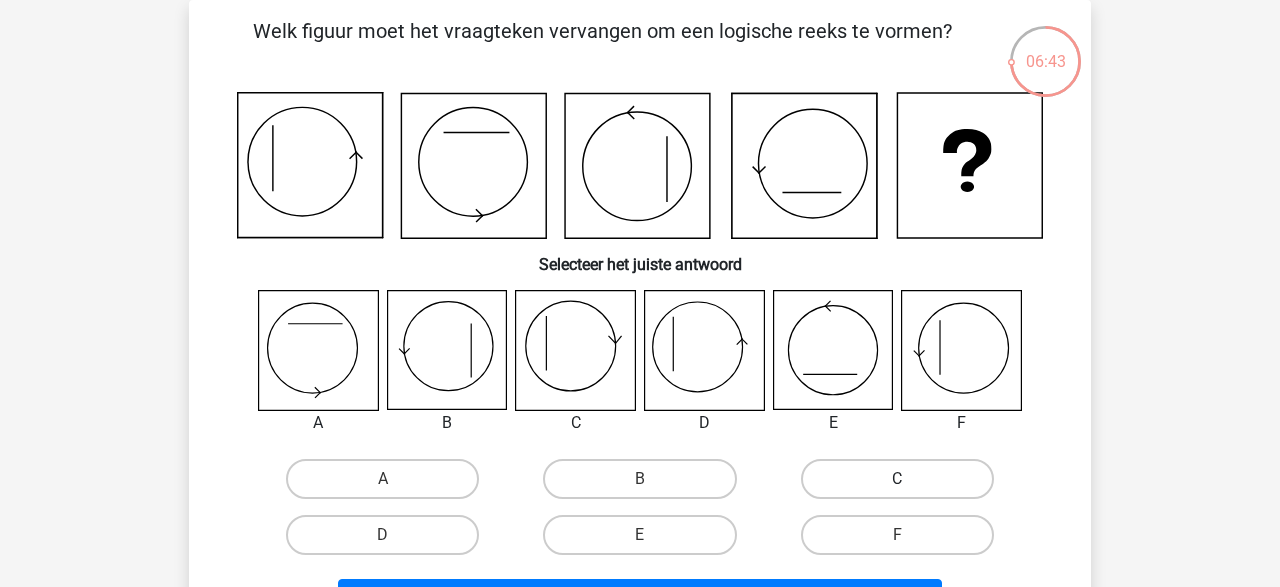 click on "C" at bounding box center [897, 479] 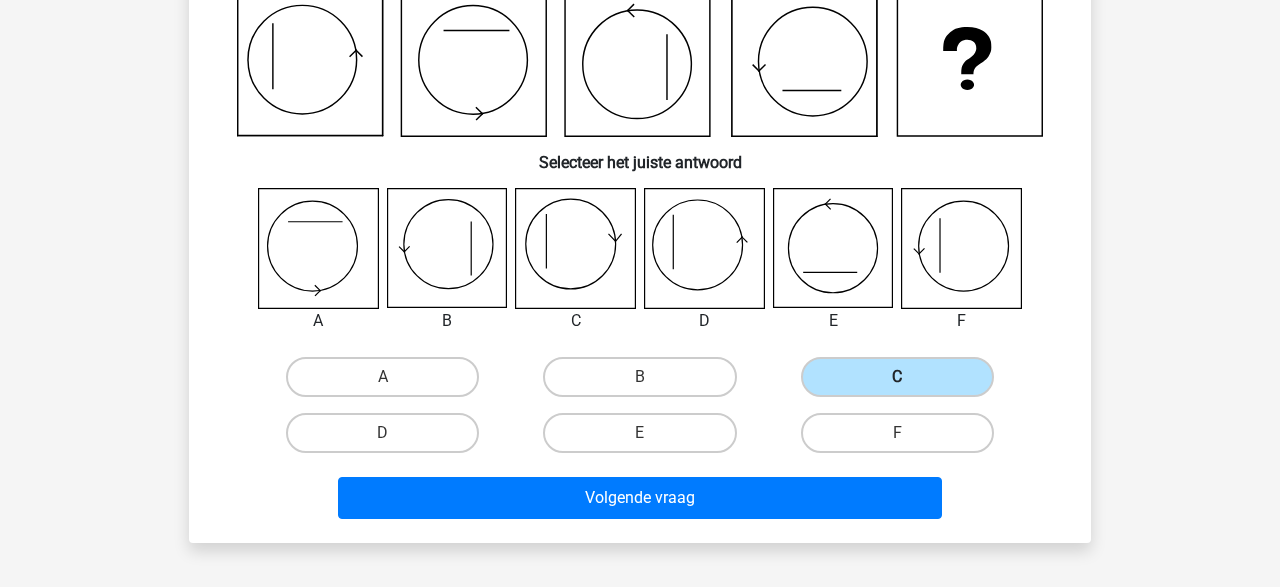 scroll, scrollTop: 194, scrollLeft: 0, axis: vertical 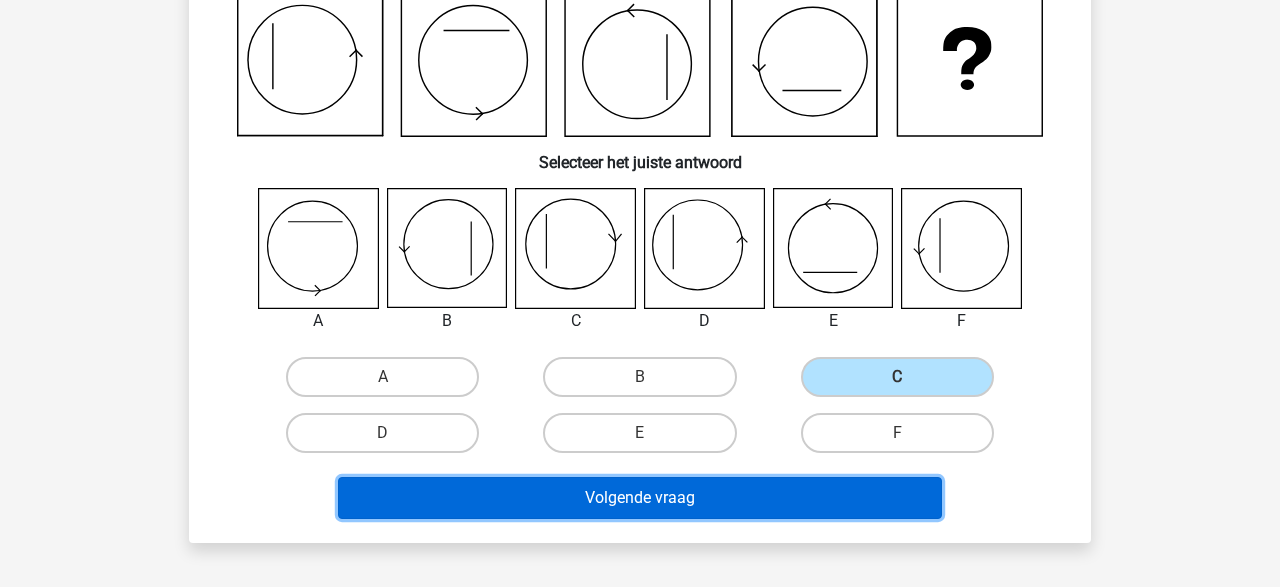 click on "Volgende vraag" at bounding box center (640, 498) 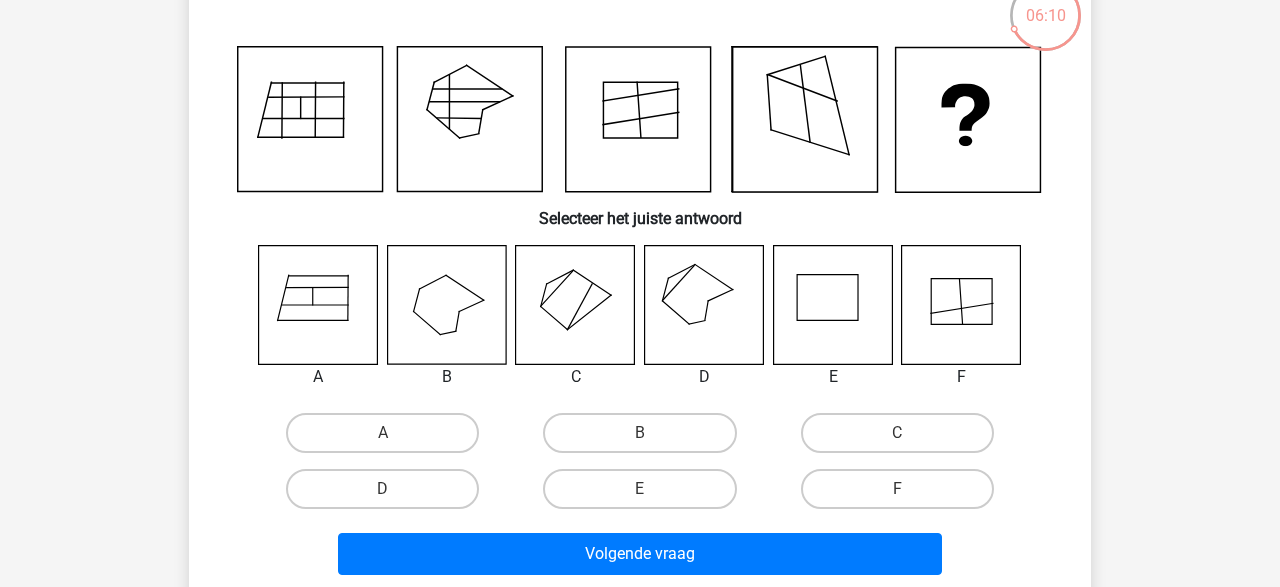 scroll, scrollTop: 139, scrollLeft: 0, axis: vertical 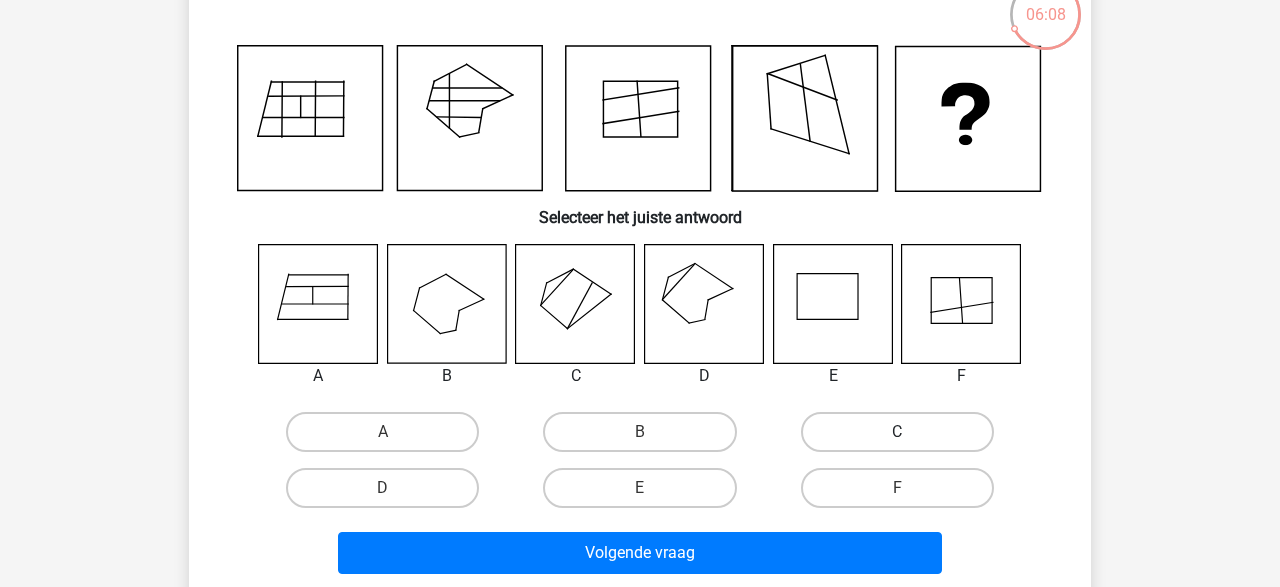 click on "C" at bounding box center [897, 432] 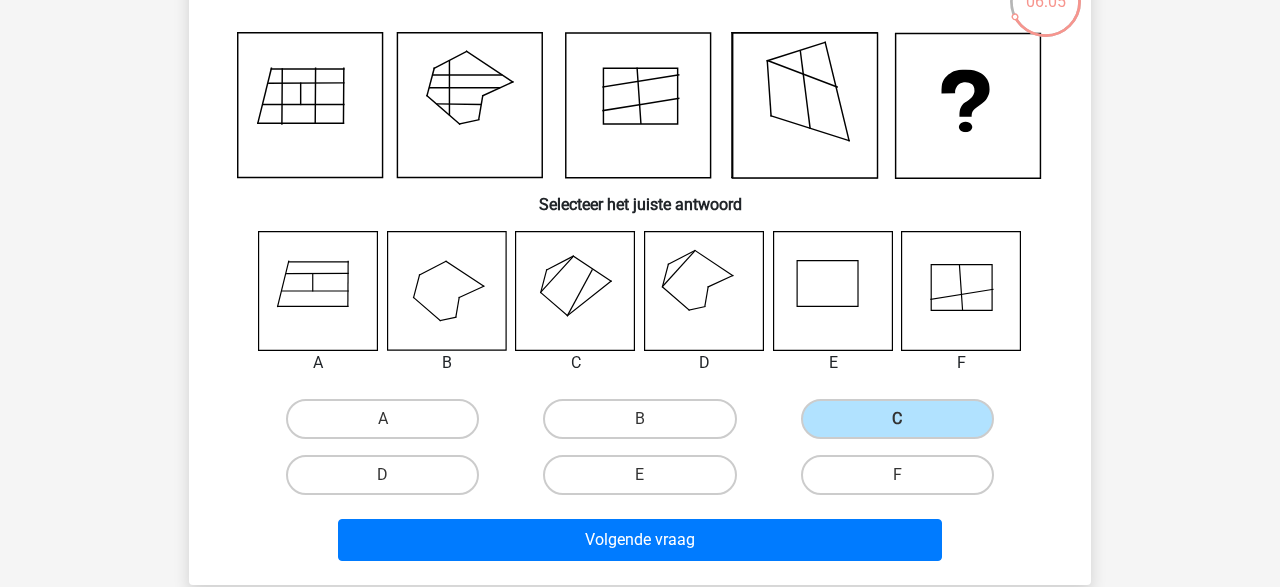 scroll, scrollTop: 153, scrollLeft: 0, axis: vertical 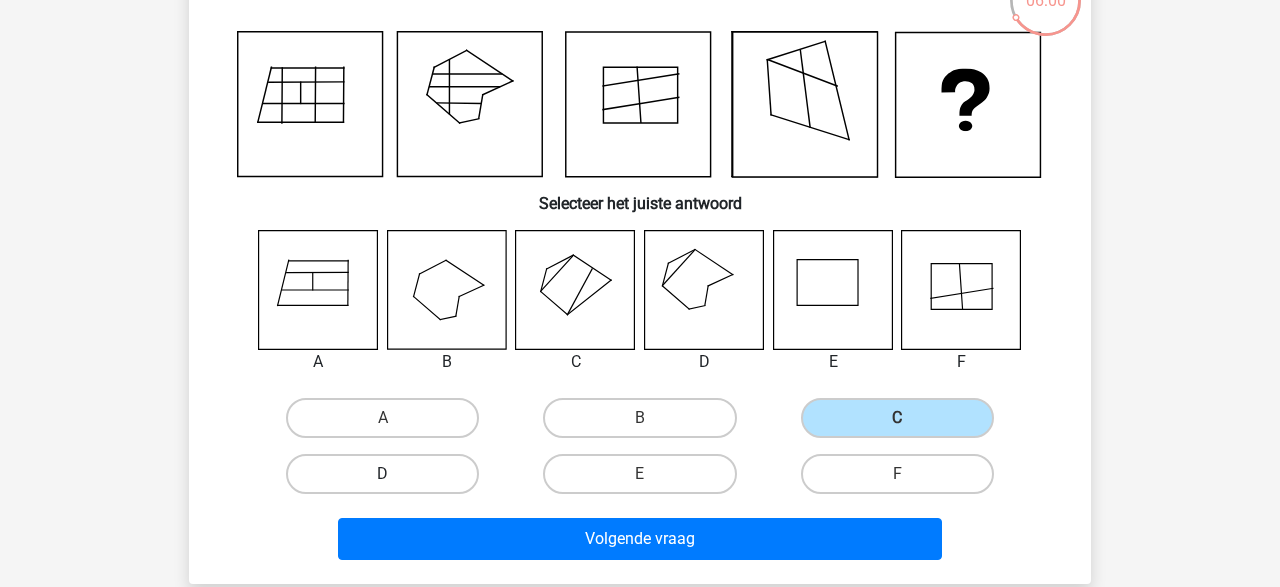 click on "D" at bounding box center (382, 474) 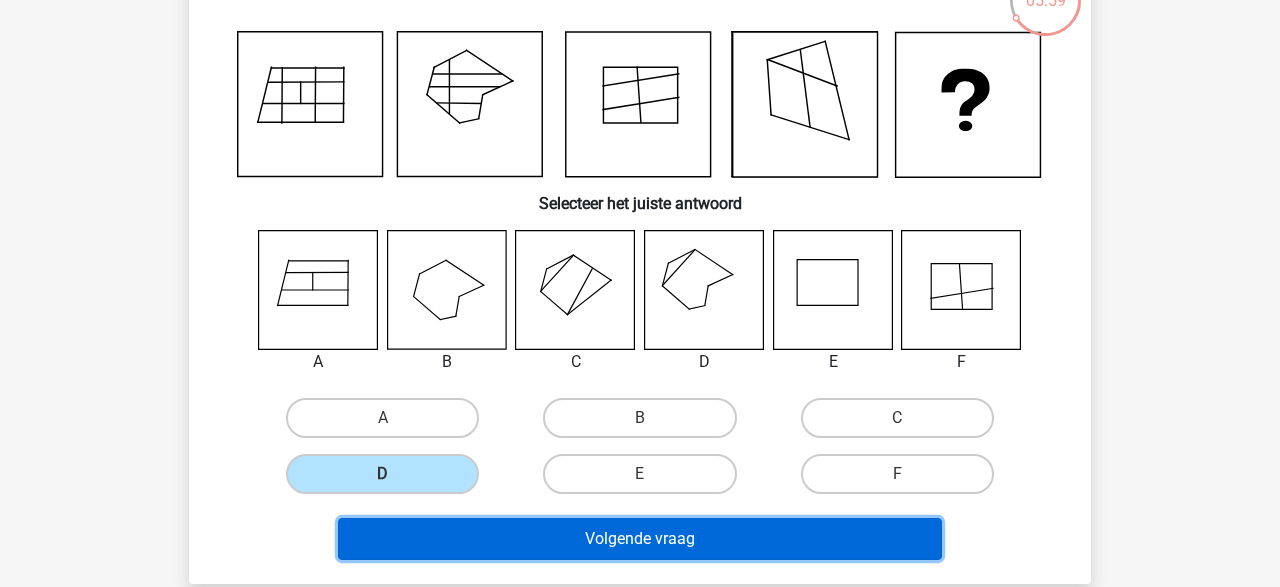 click on "Volgende vraag" at bounding box center (640, 539) 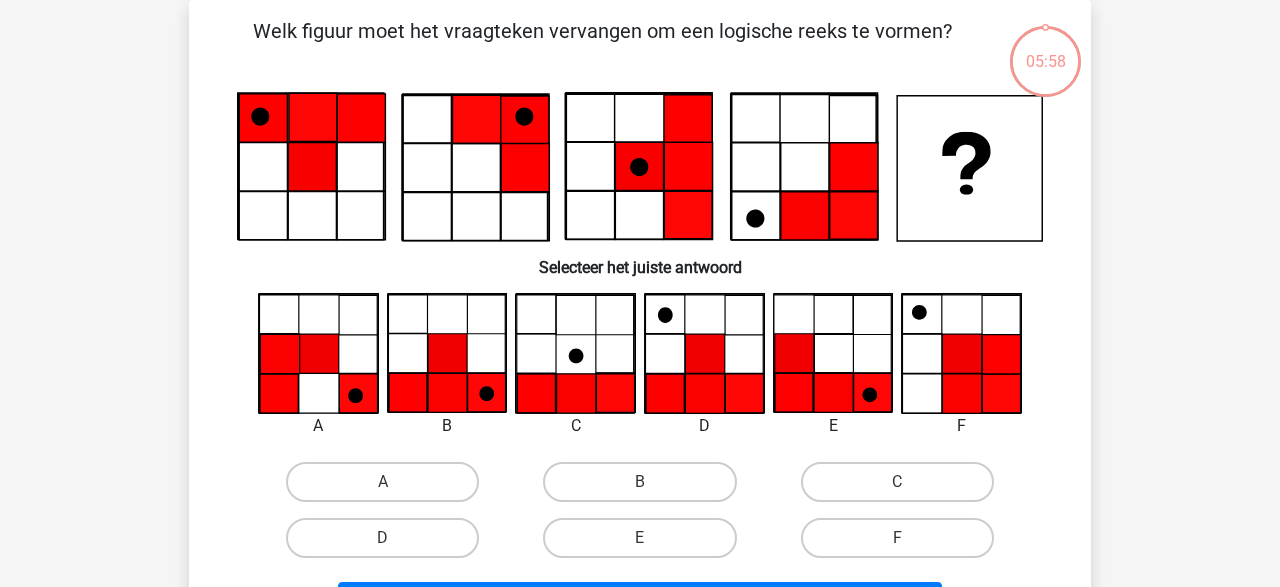 scroll, scrollTop: 92, scrollLeft: 0, axis: vertical 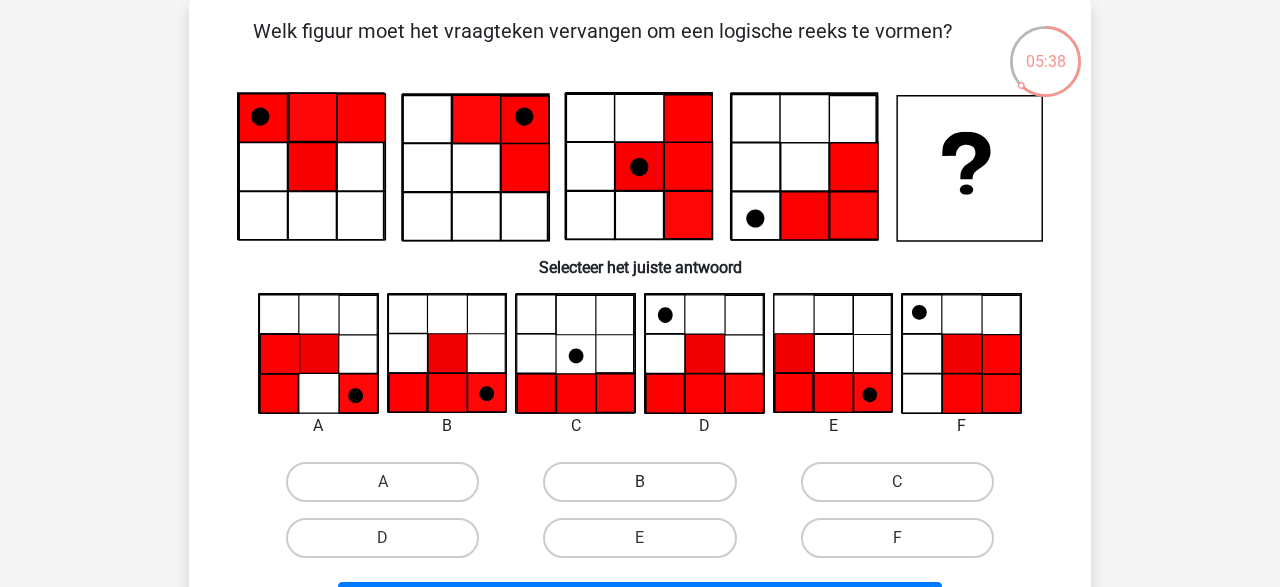 click on "B" at bounding box center [639, 482] 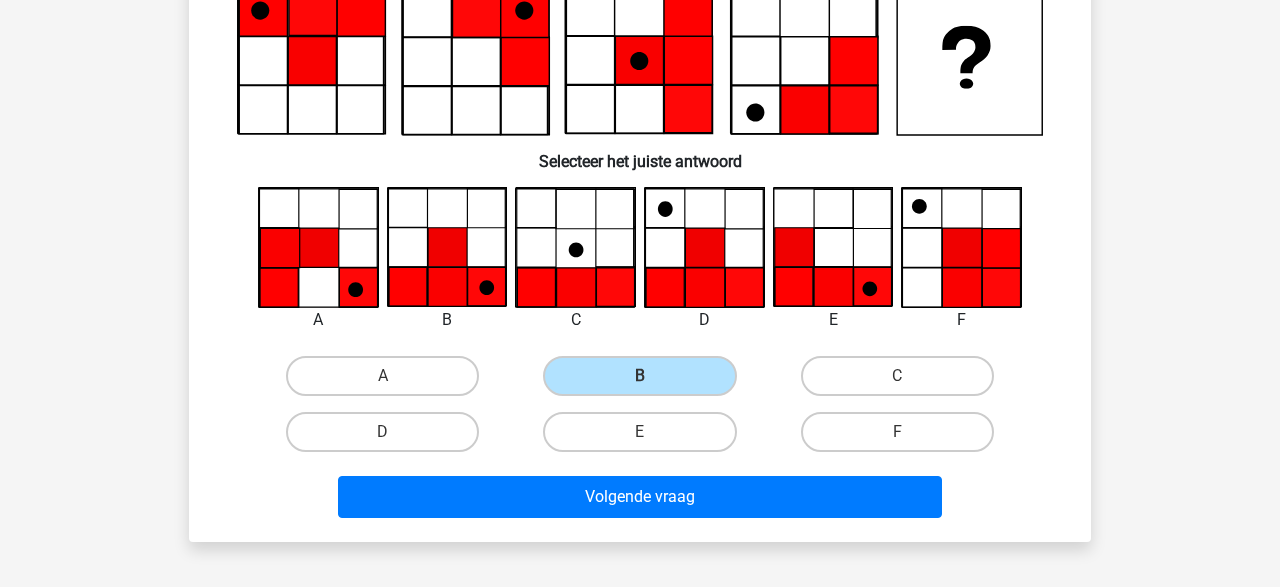 scroll, scrollTop: 180, scrollLeft: 0, axis: vertical 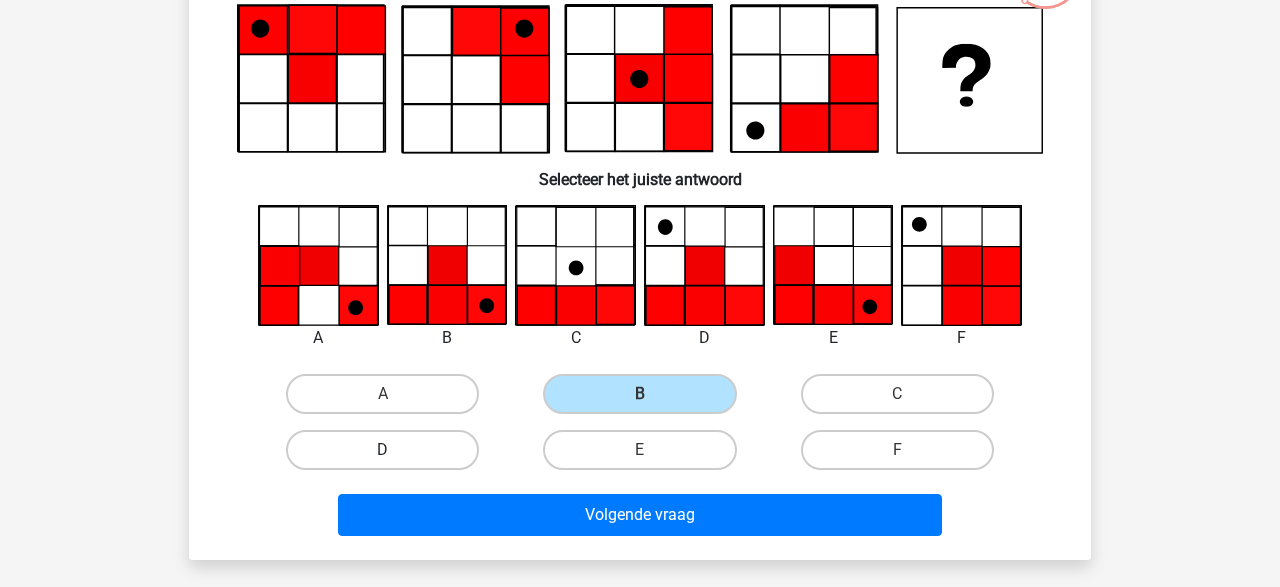 click on "D" at bounding box center [382, 450] 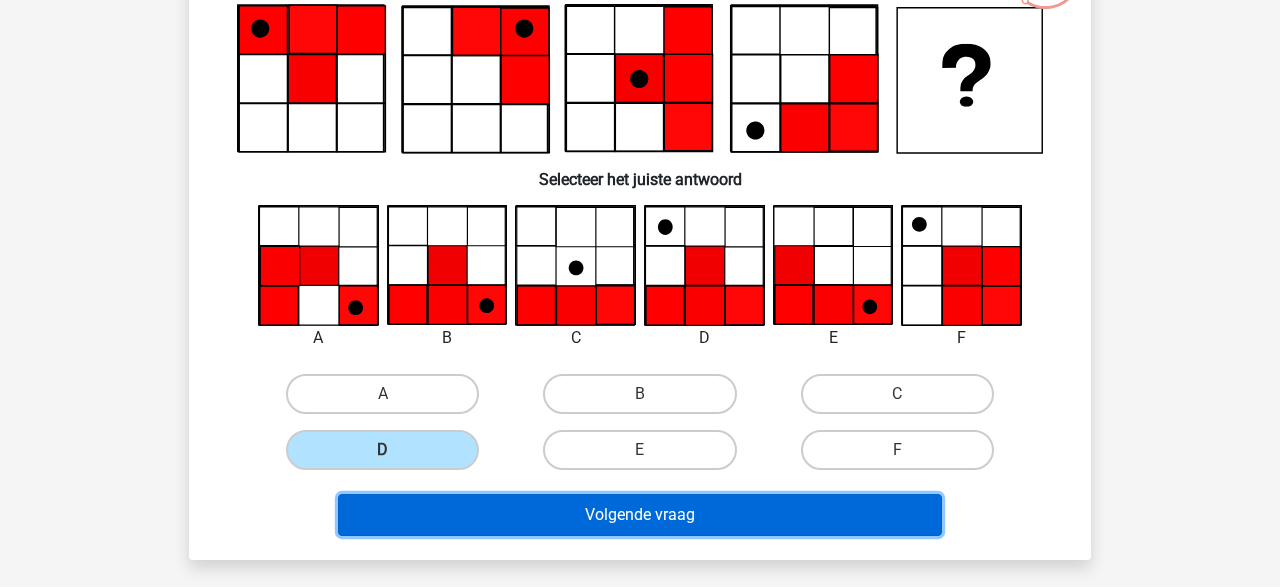 click on "Volgende vraag" at bounding box center (640, 515) 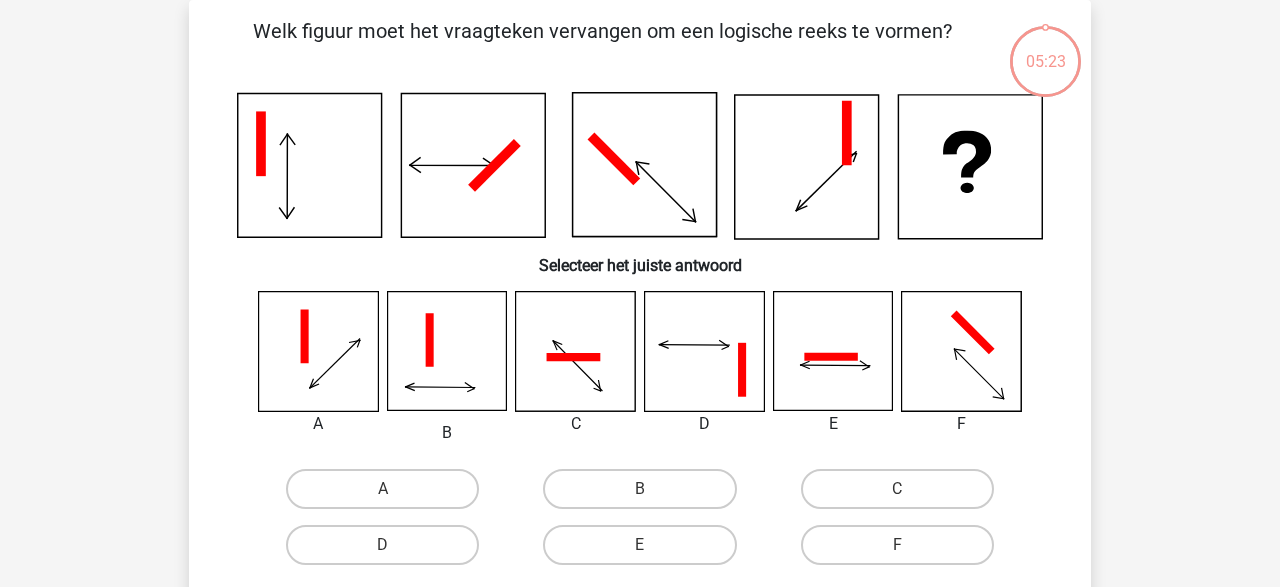 scroll, scrollTop: 92, scrollLeft: 0, axis: vertical 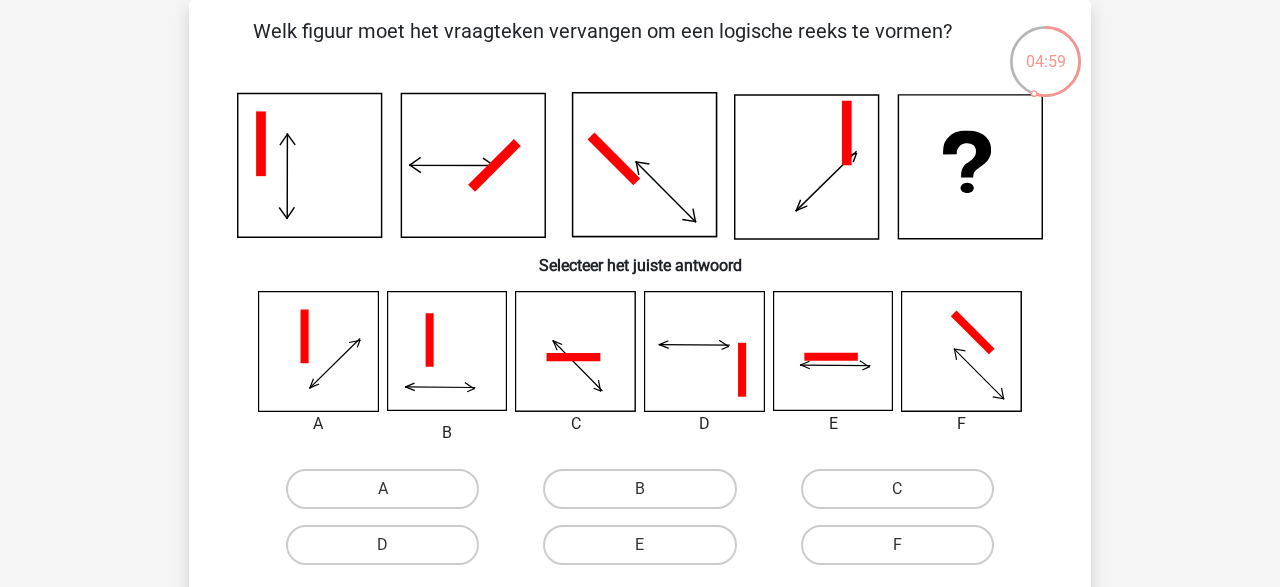 click on "F" at bounding box center (903, 551) 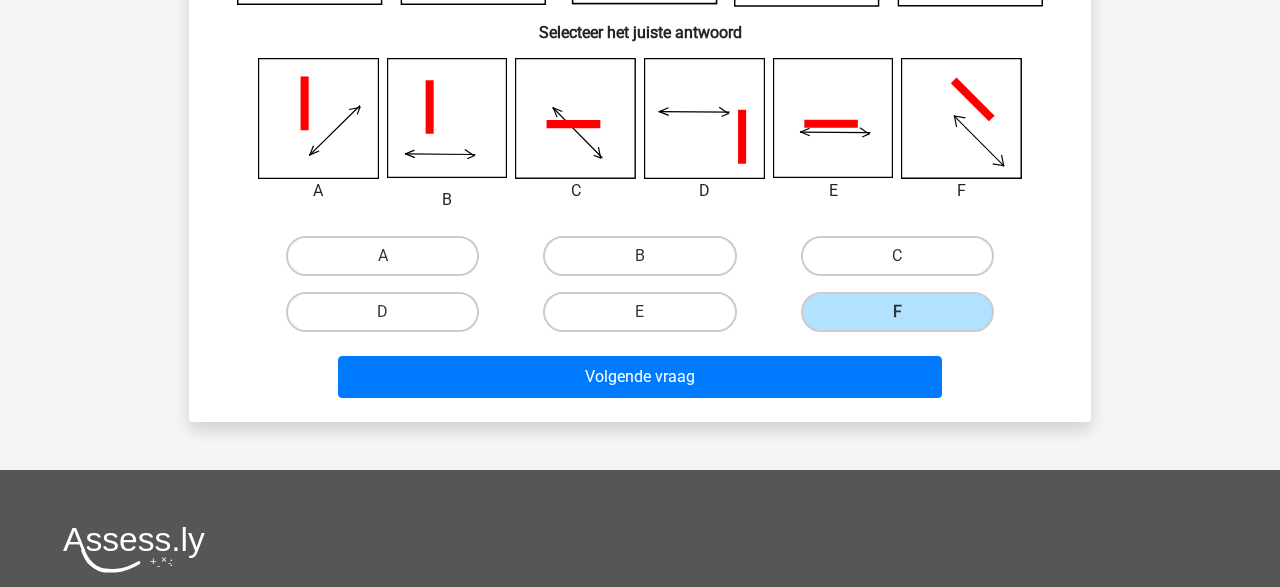 scroll, scrollTop: 327, scrollLeft: 0, axis: vertical 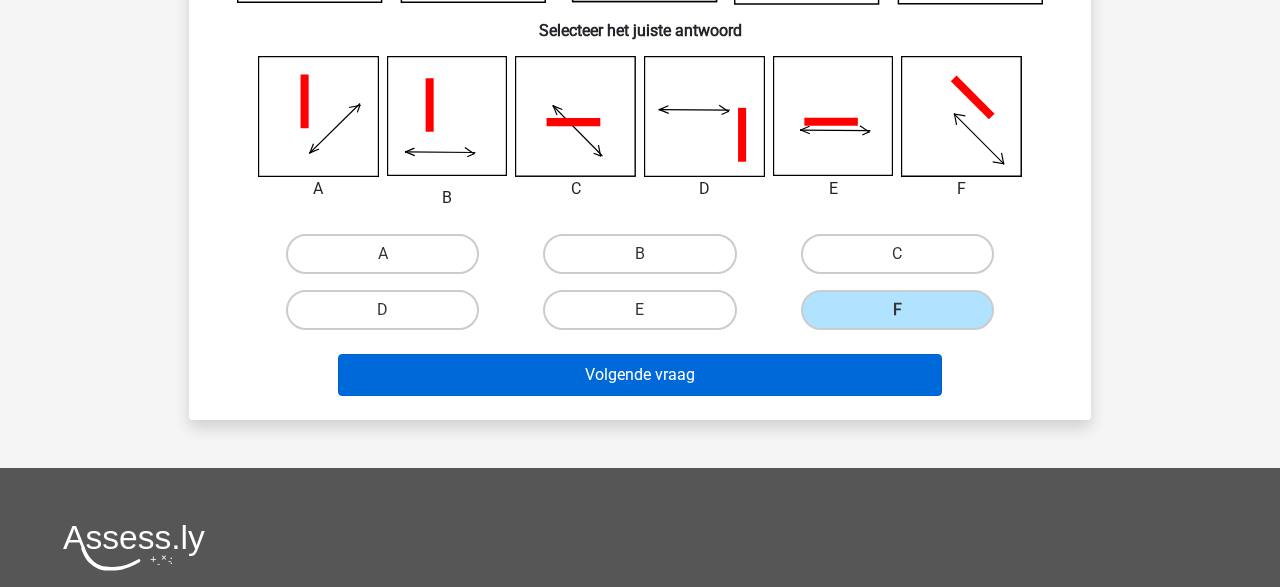 drag, startPoint x: 739, startPoint y: 396, endPoint x: 701, endPoint y: 383, distance: 40.16217 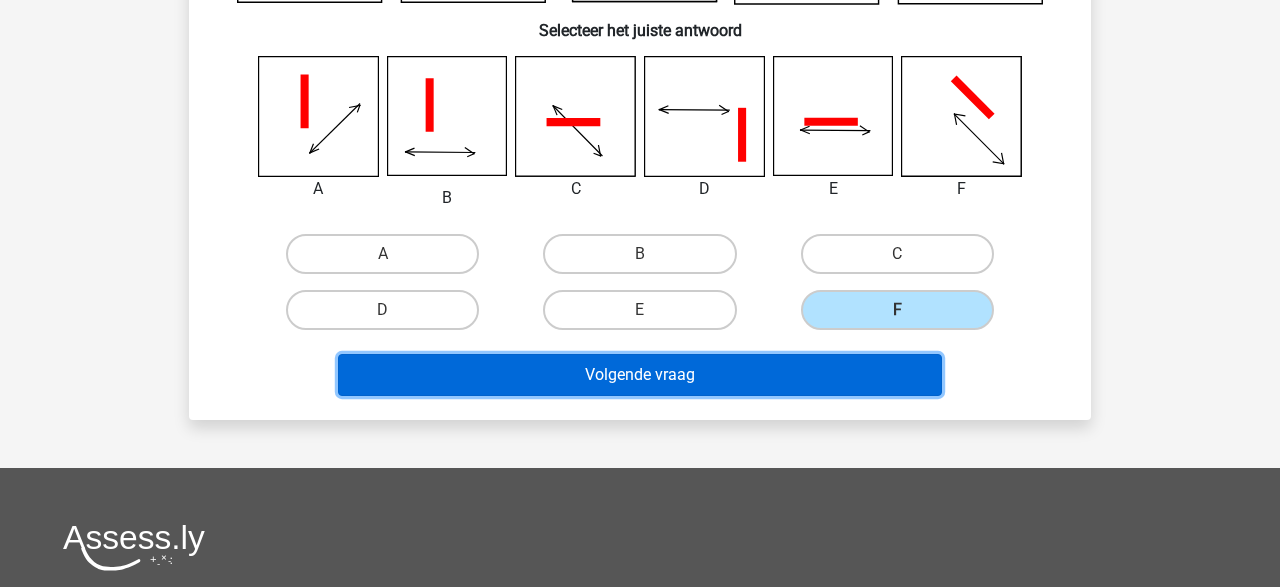 click on "Volgende vraag" at bounding box center (640, 375) 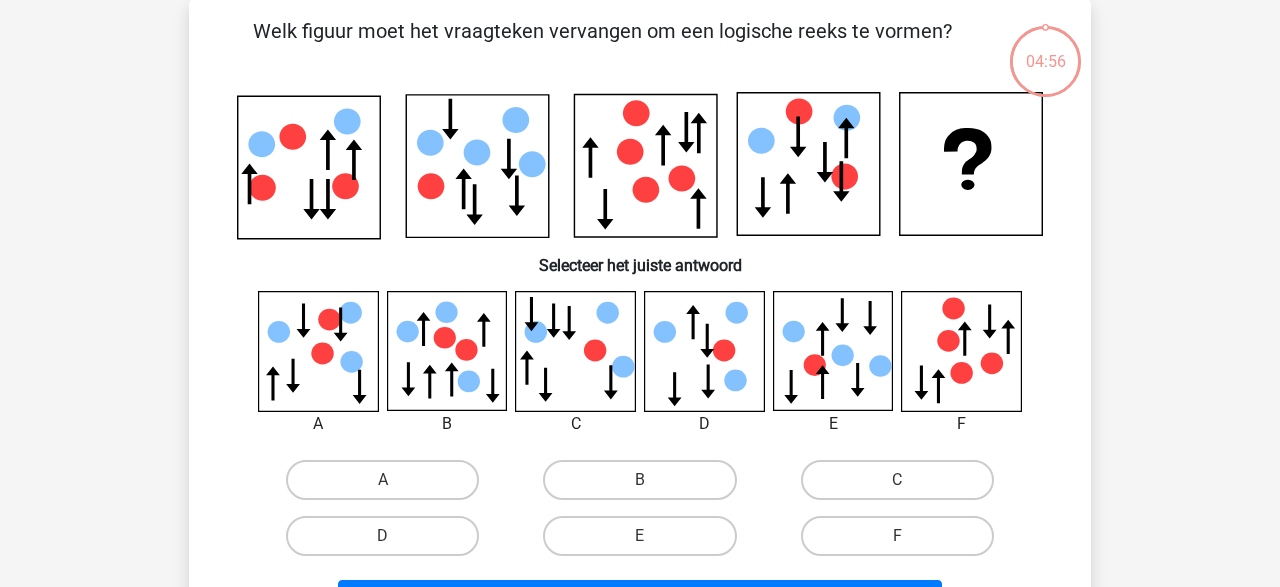 scroll, scrollTop: 92, scrollLeft: 0, axis: vertical 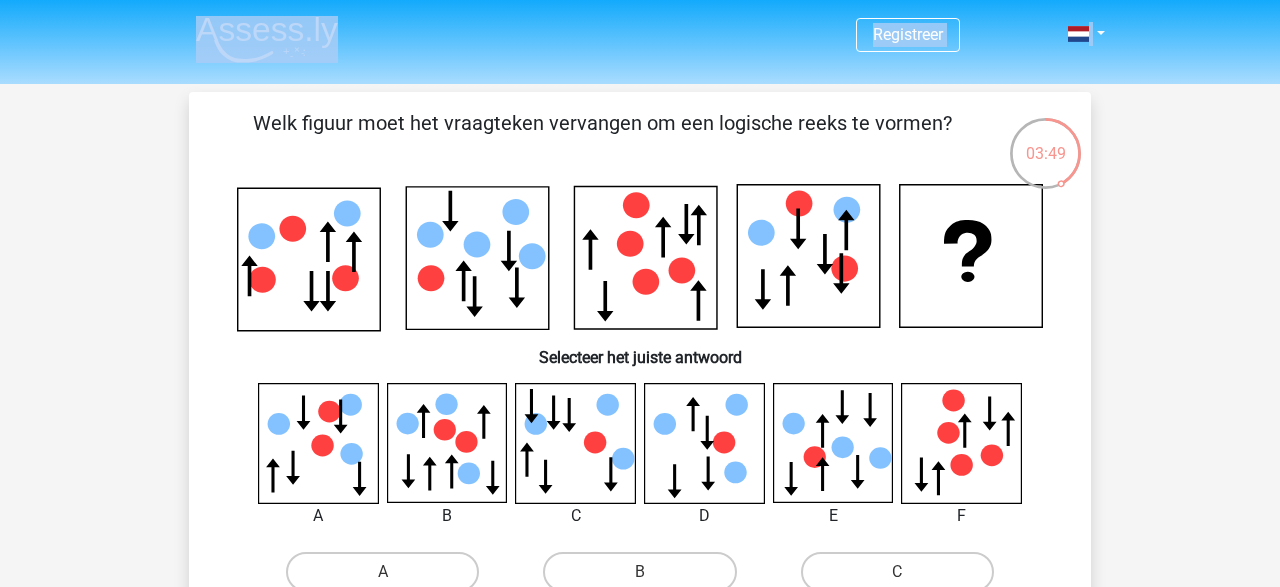 drag, startPoint x: 507, startPoint y: 330, endPoint x: 296, endPoint y: 61, distance: 341.8801 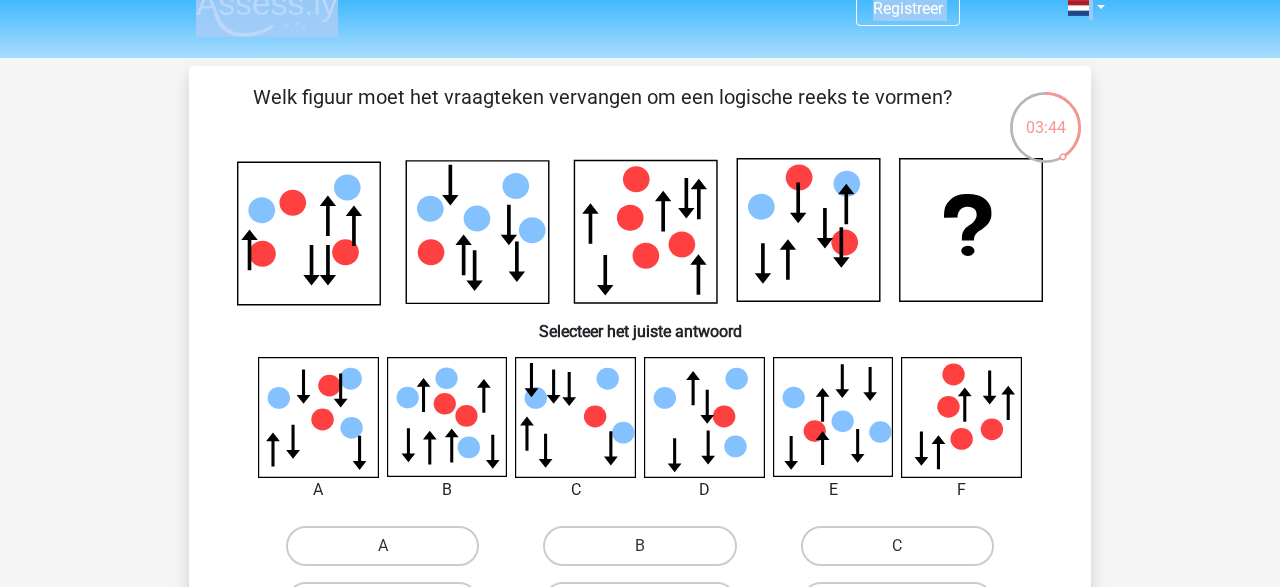 scroll, scrollTop: 28, scrollLeft: 0, axis: vertical 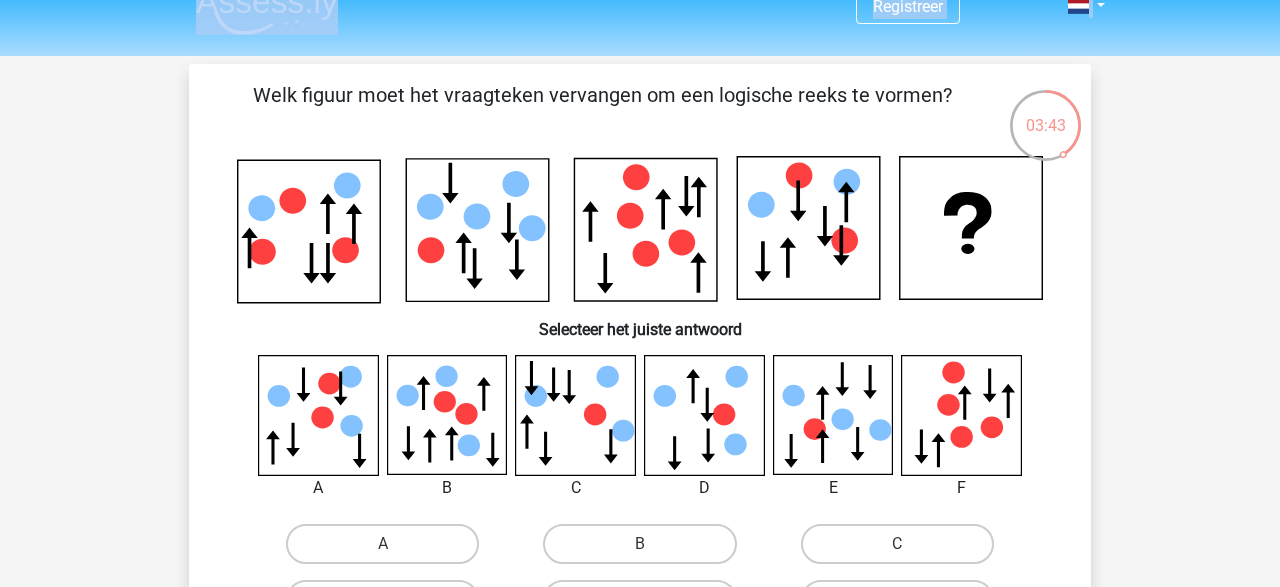 click on "Selecteer het juiste antwoord" at bounding box center (640, 321) 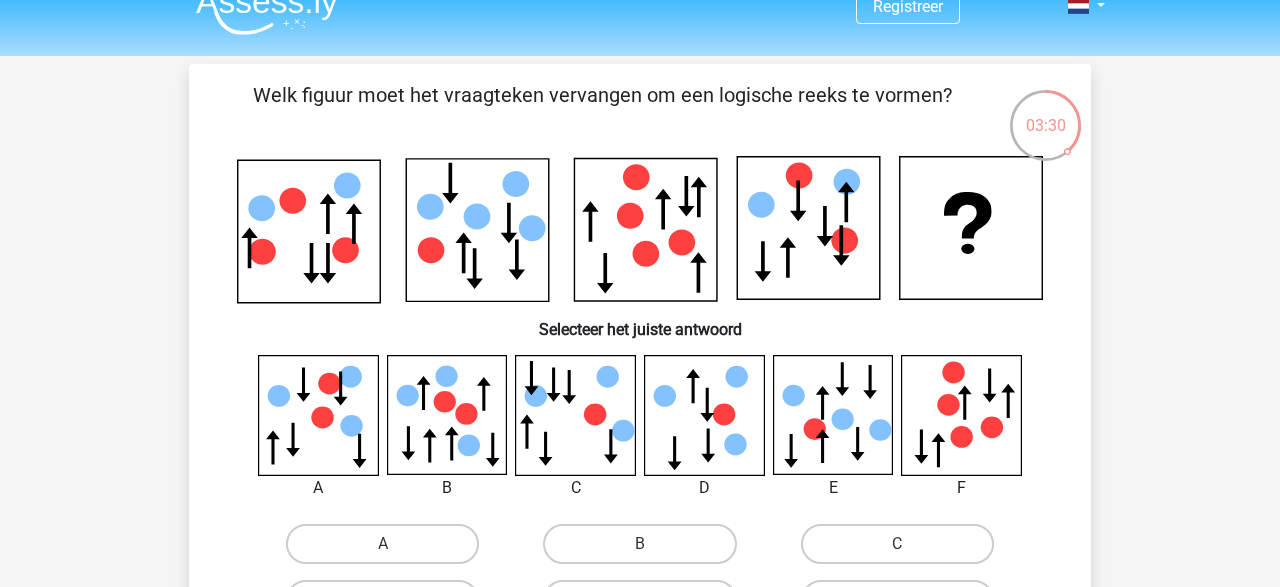 click on "Selecteer het juiste antwoord" at bounding box center (640, 321) 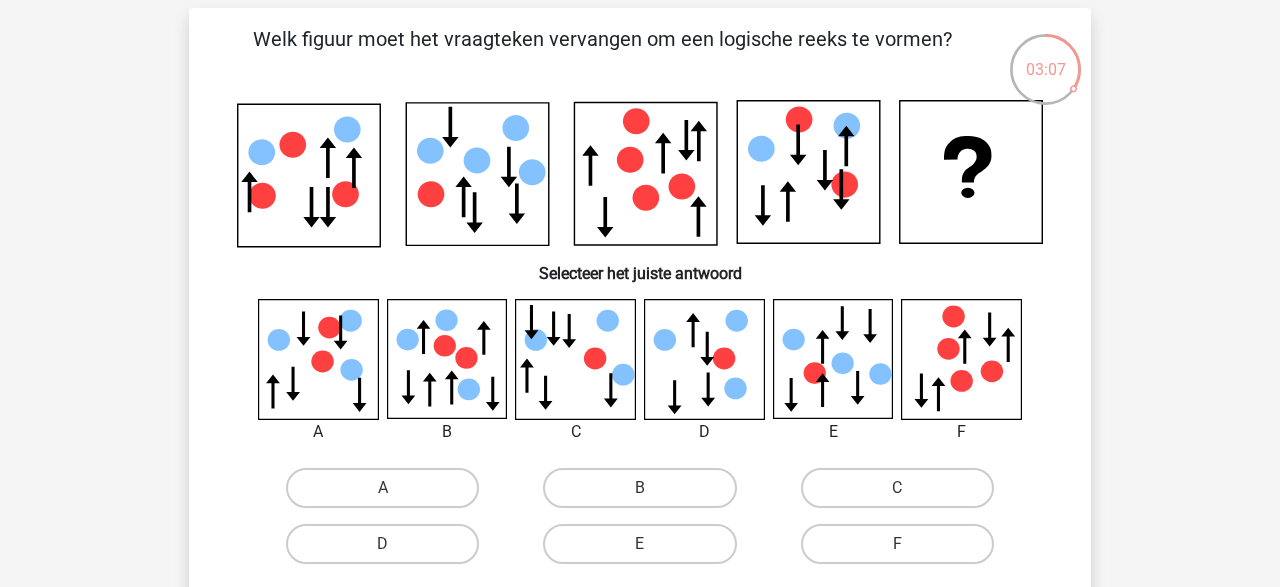 scroll, scrollTop: 103, scrollLeft: 0, axis: vertical 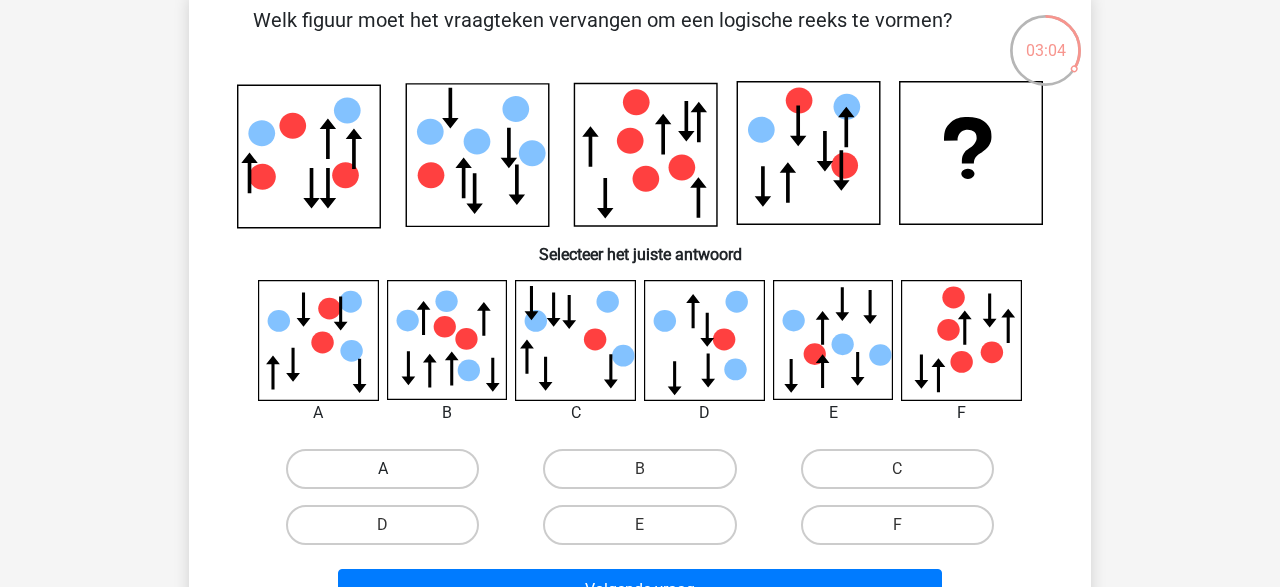 click on "A" at bounding box center (382, 469) 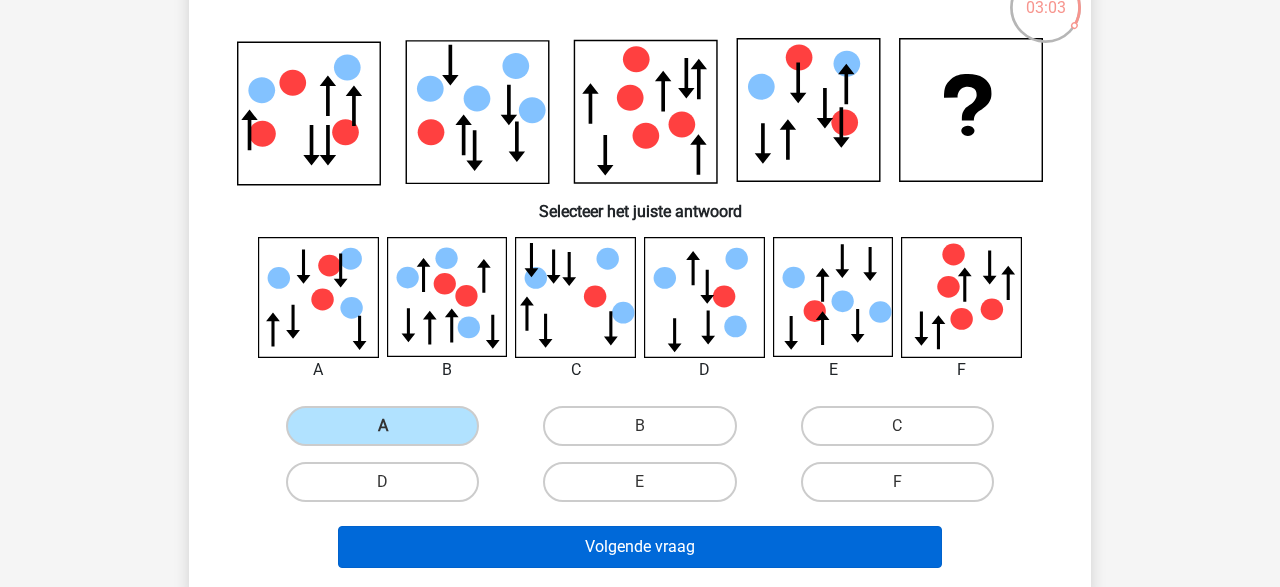 scroll, scrollTop: 148, scrollLeft: 0, axis: vertical 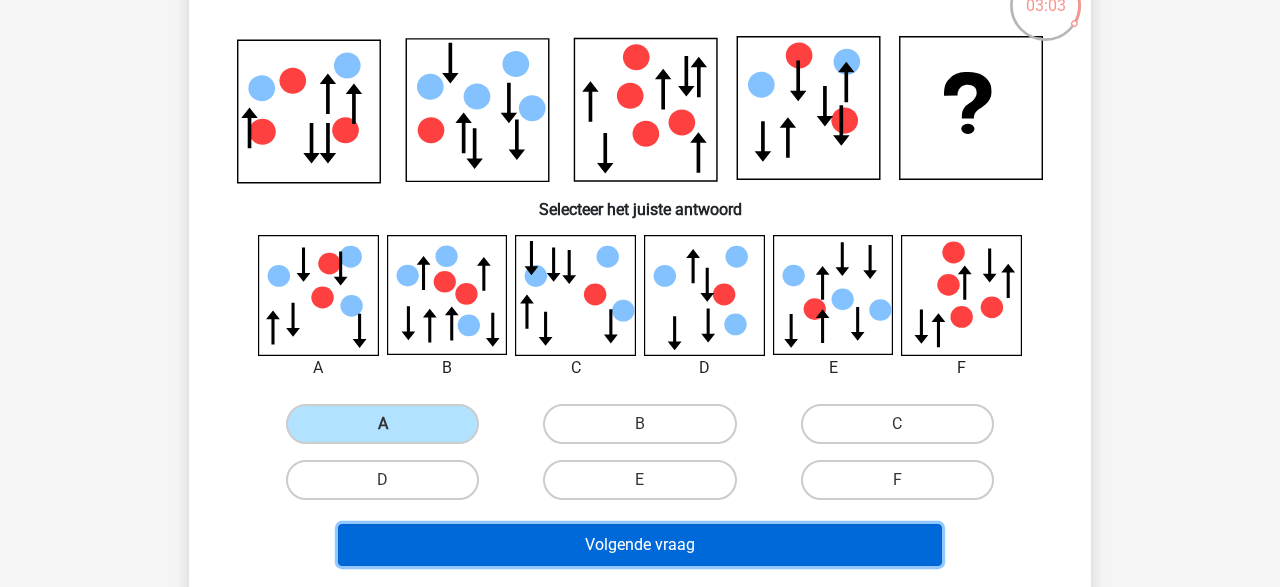 click on "Volgende vraag" at bounding box center [640, 545] 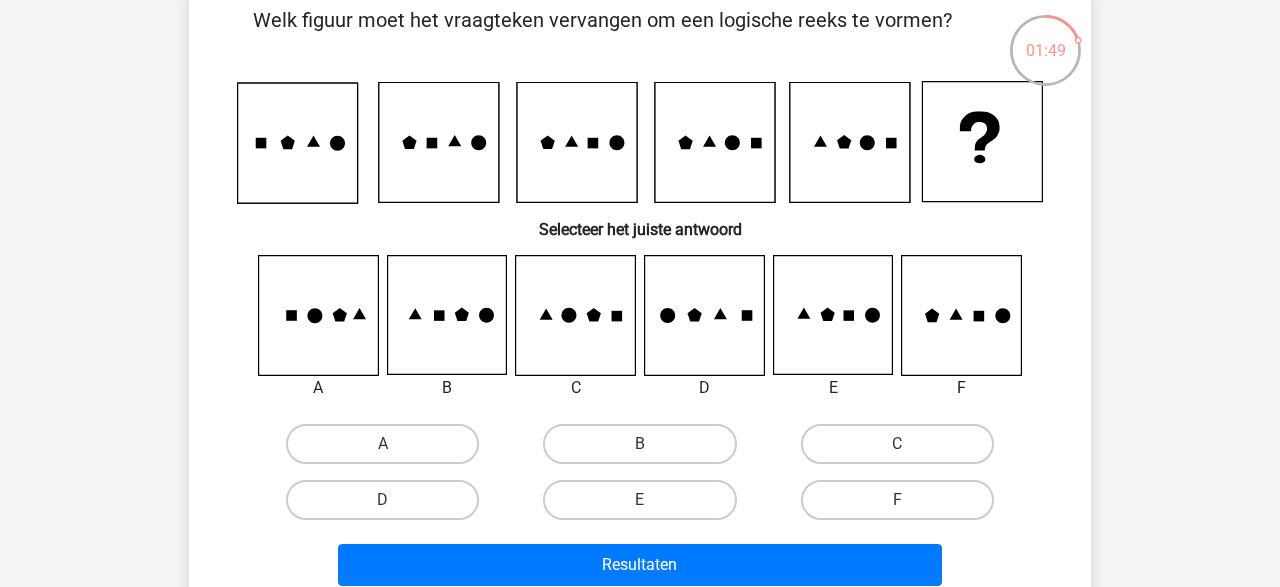 scroll, scrollTop: 104, scrollLeft: 0, axis: vertical 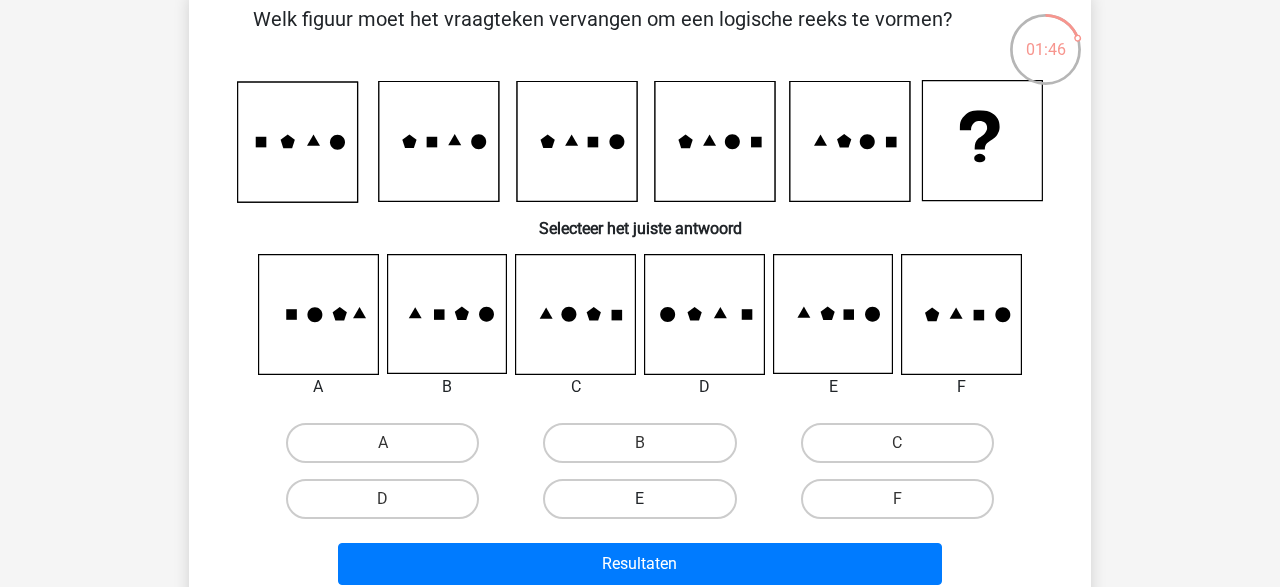 click on "E" at bounding box center (639, 499) 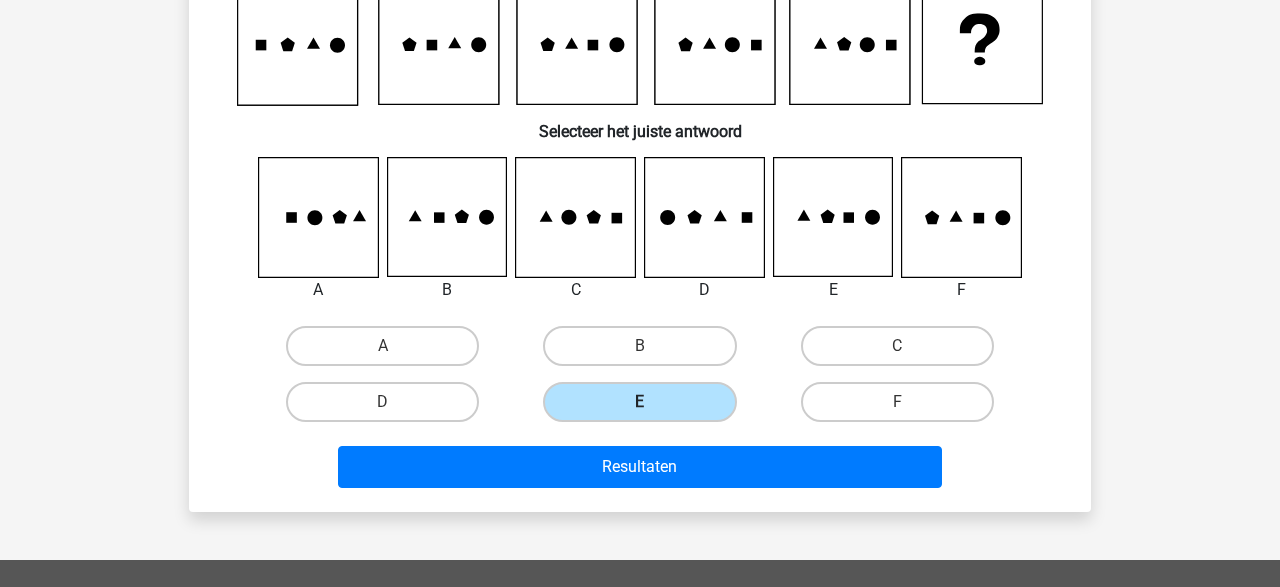 scroll, scrollTop: 202, scrollLeft: 0, axis: vertical 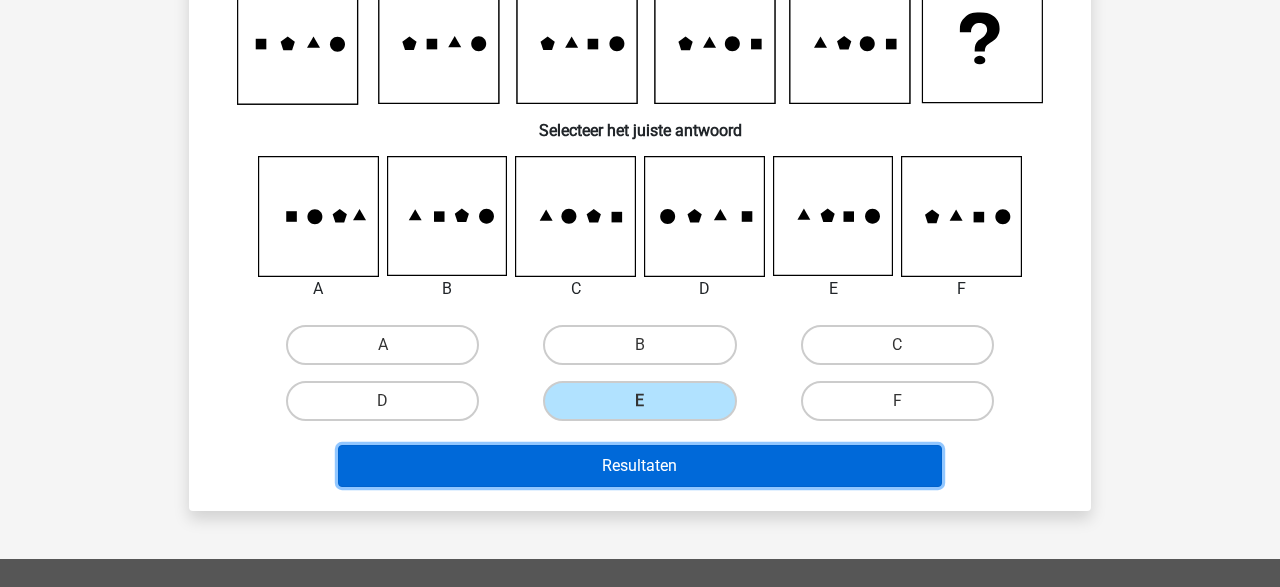 click on "Resultaten" at bounding box center [640, 466] 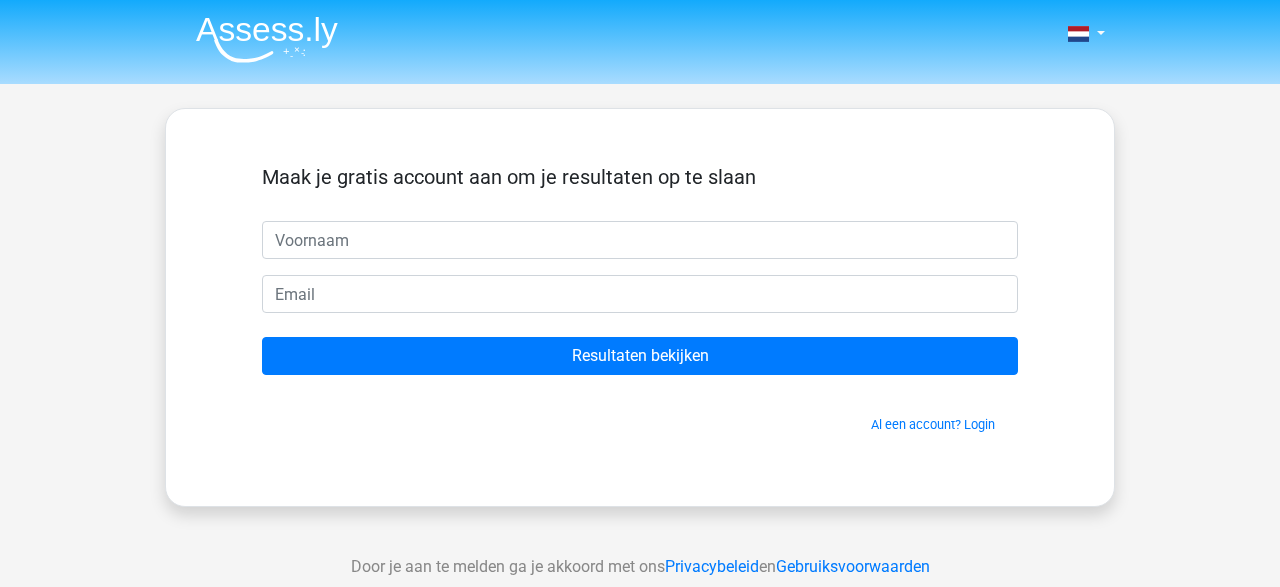 scroll, scrollTop: 0, scrollLeft: 0, axis: both 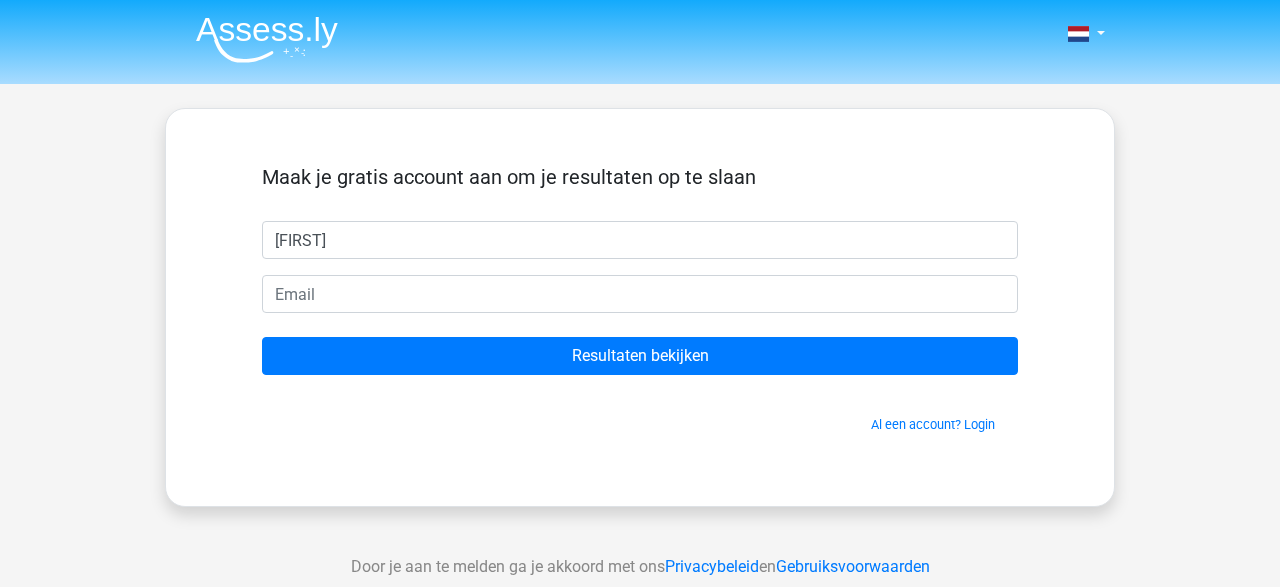 type on "[FIRST]" 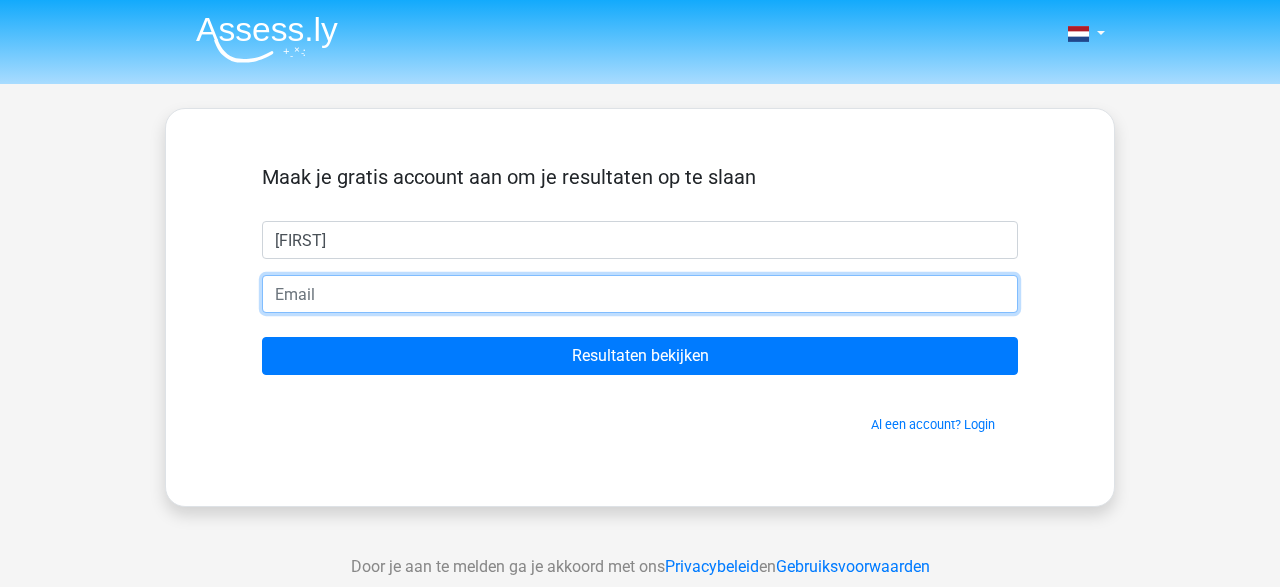 click at bounding box center (640, 294) 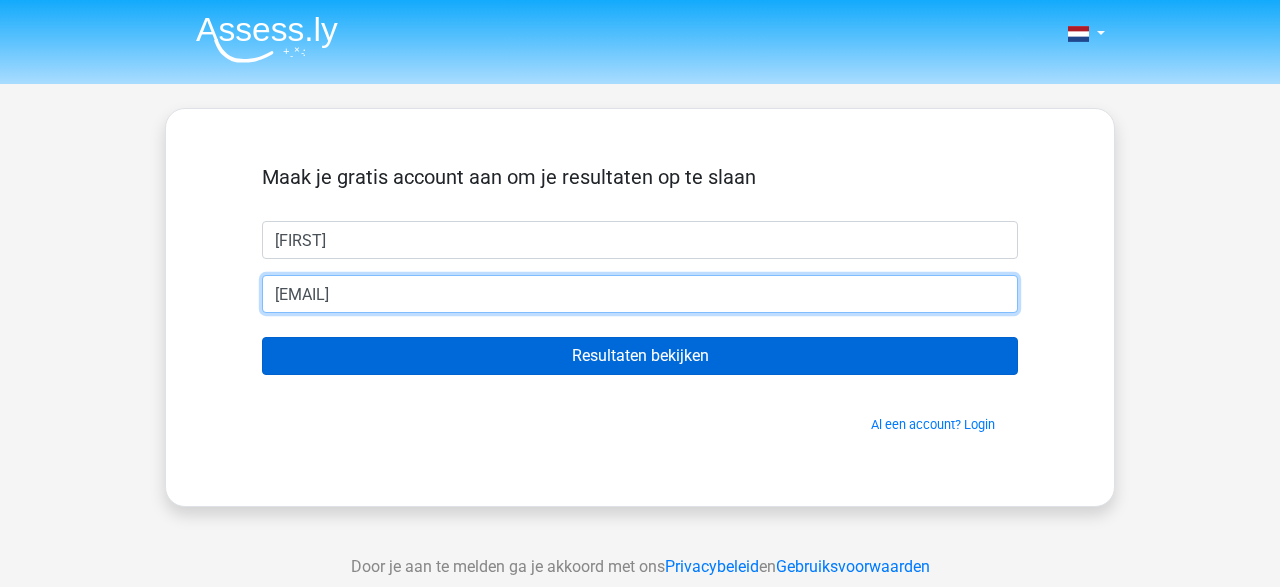 type on "anna.steenbergen@outlook.com" 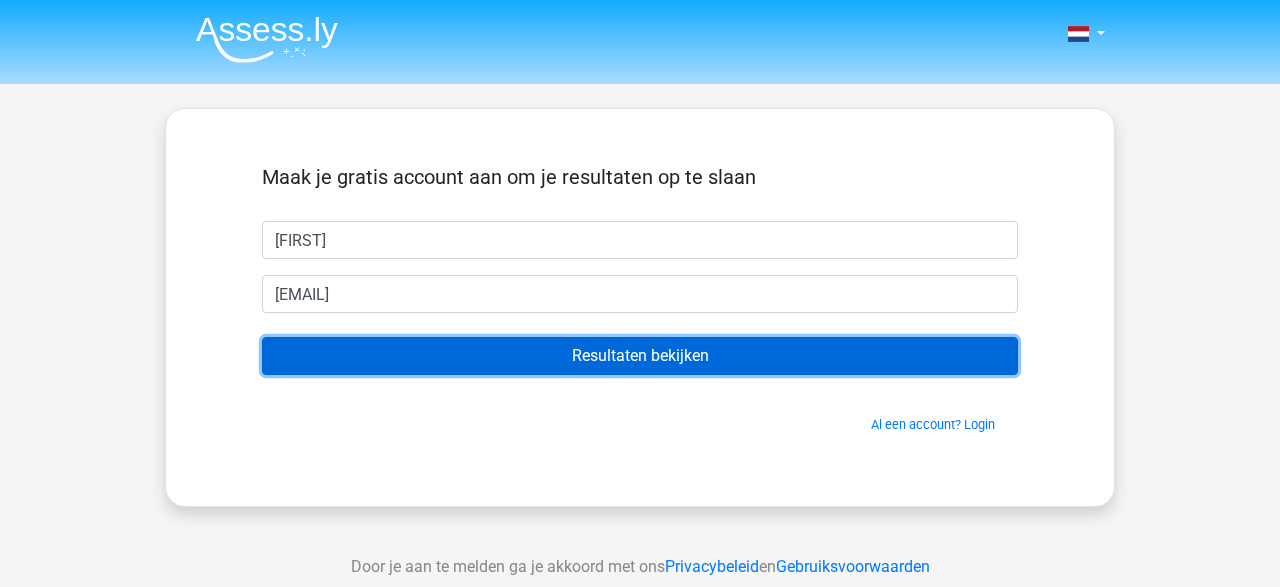 click on "Resultaten bekijken" at bounding box center (640, 356) 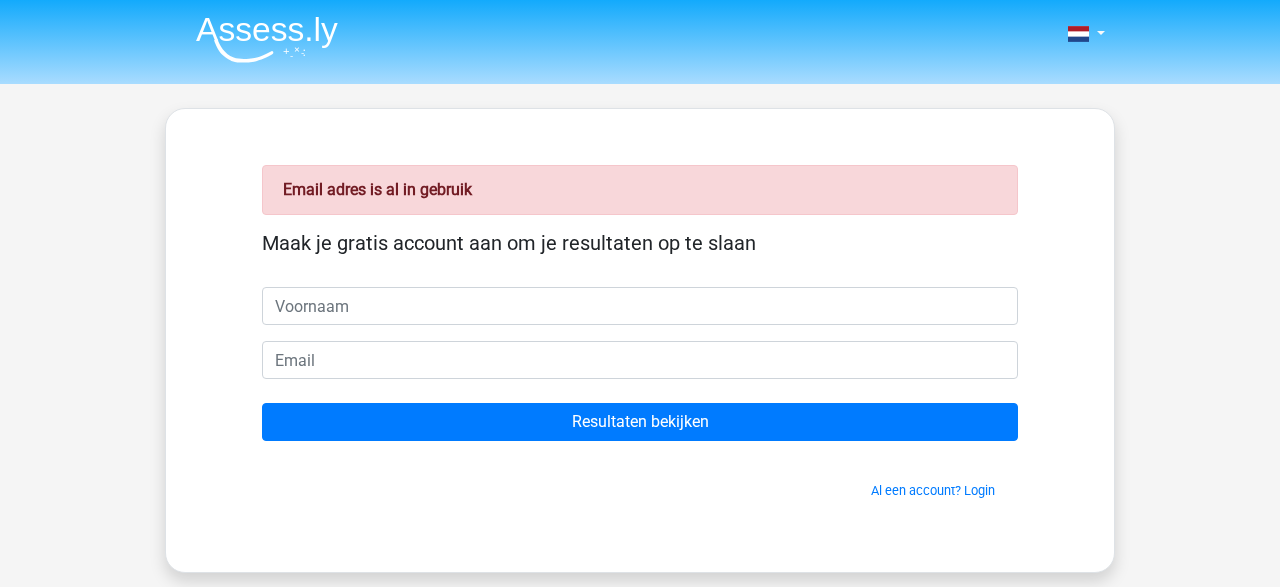 scroll, scrollTop: 0, scrollLeft: 0, axis: both 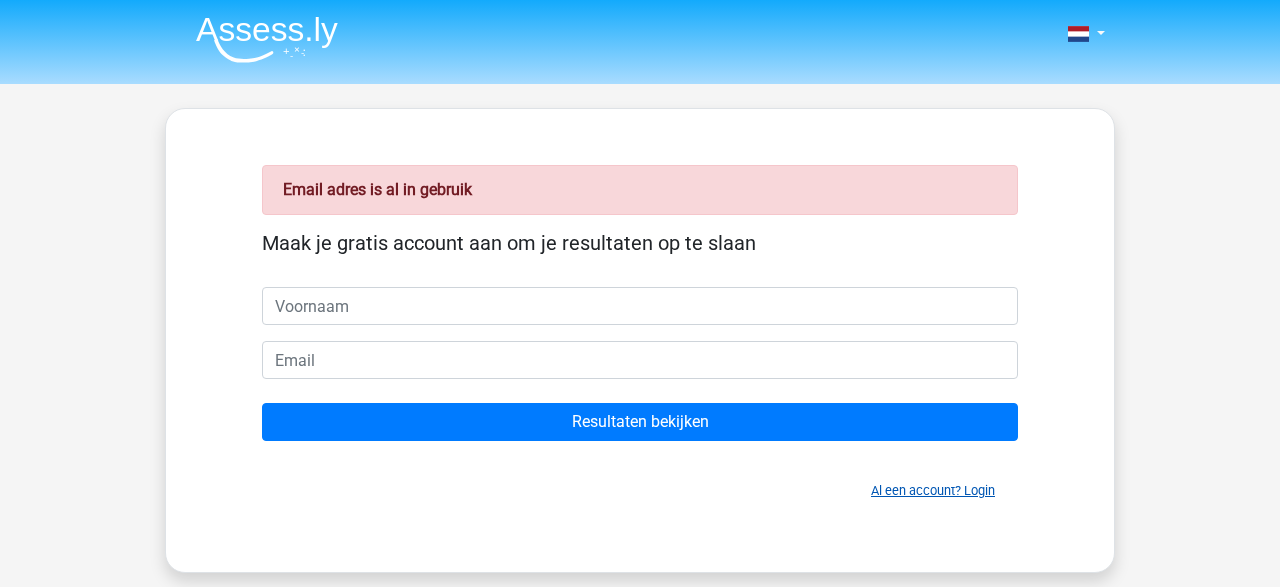 click on "Al een account? Login" at bounding box center [933, 490] 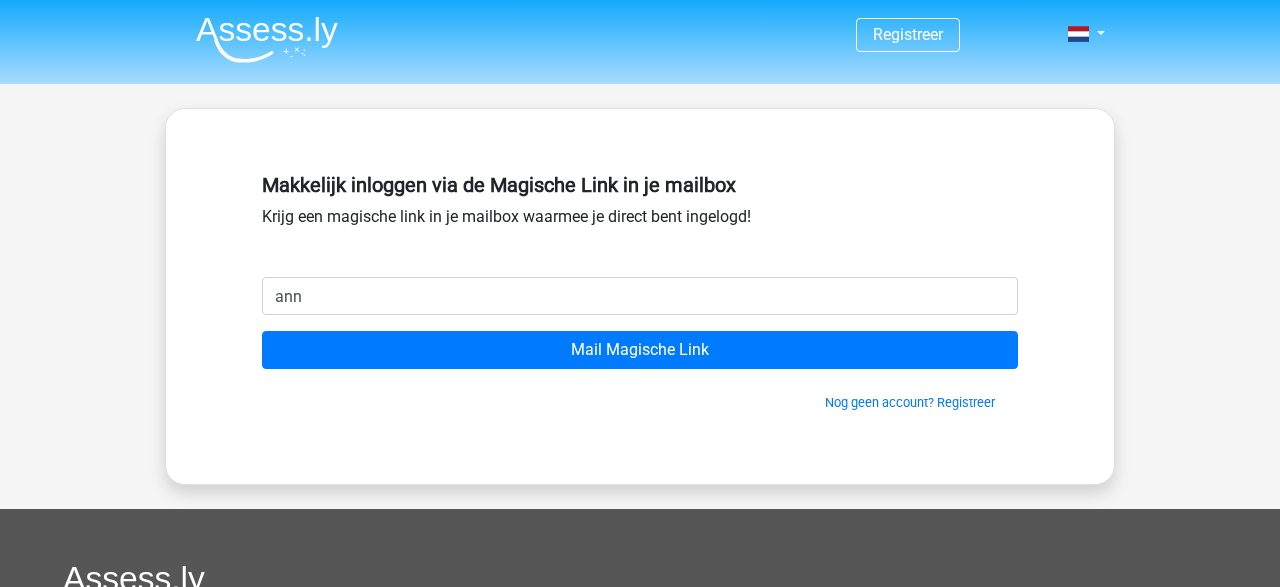 scroll, scrollTop: 0, scrollLeft: 0, axis: both 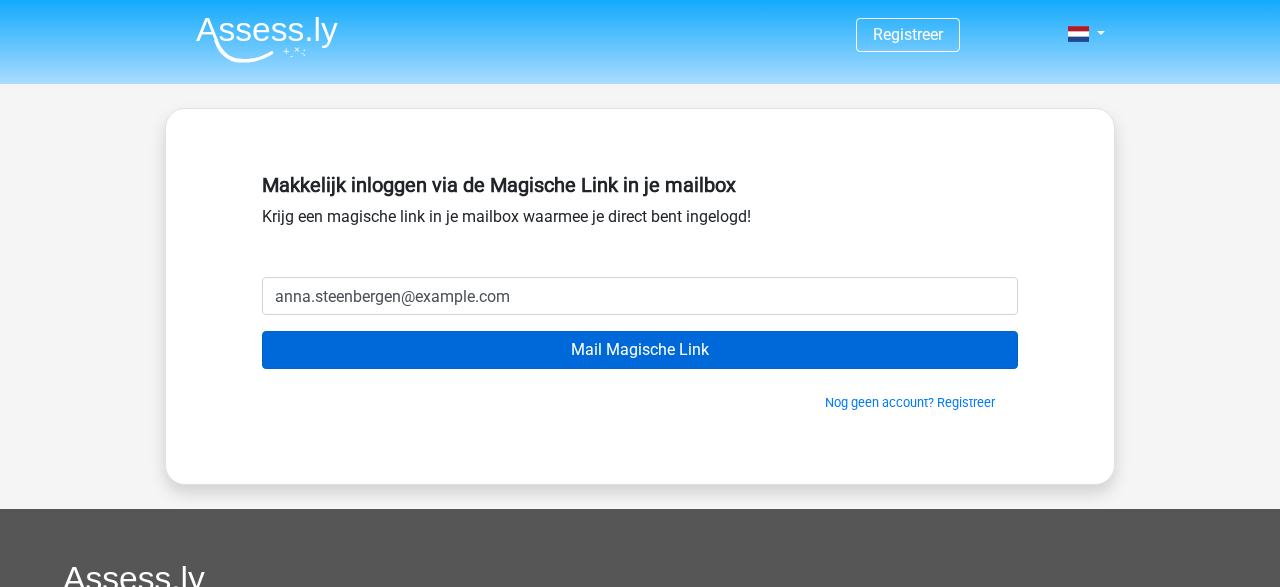 type on "anna.steenbergen@example.com" 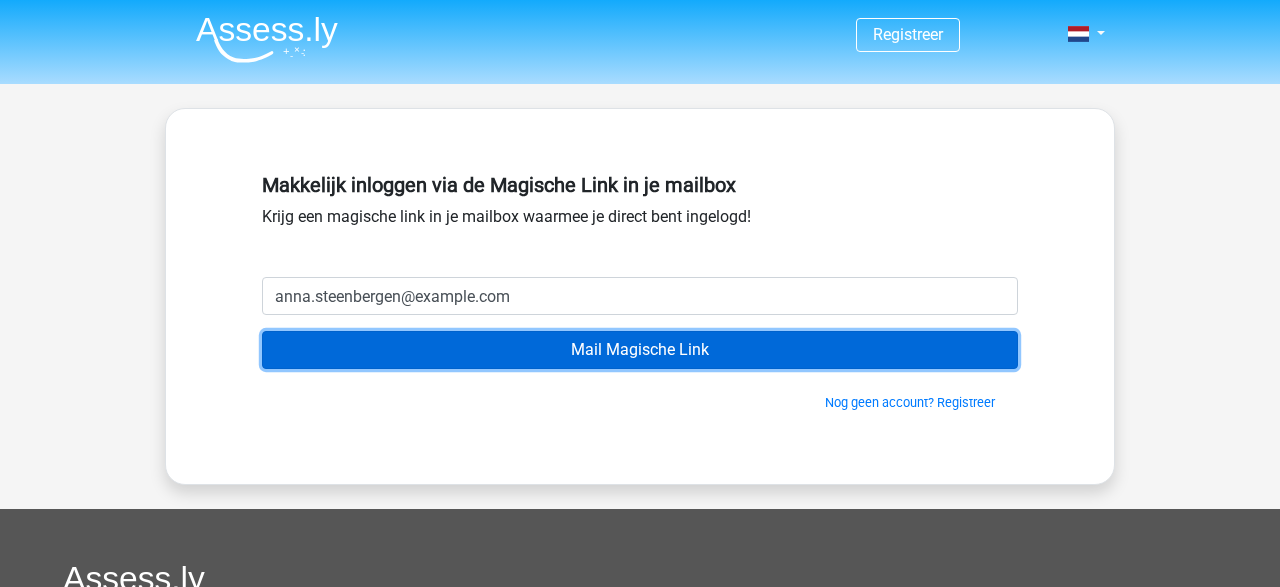 click on "Mail Magische Link" at bounding box center (640, 350) 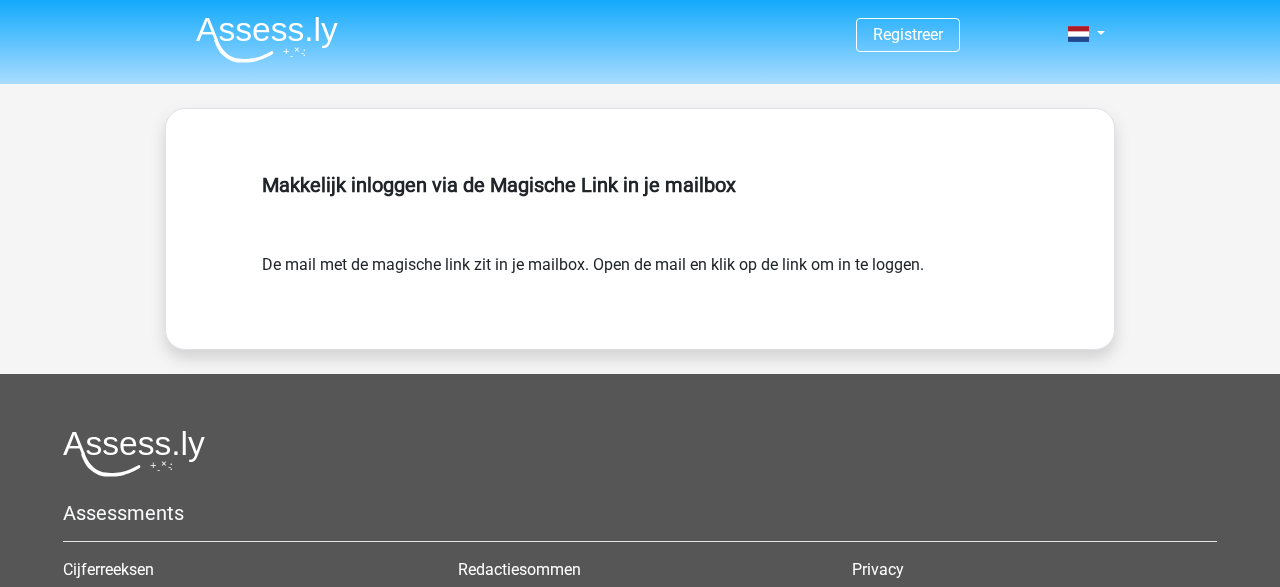 scroll, scrollTop: 0, scrollLeft: 0, axis: both 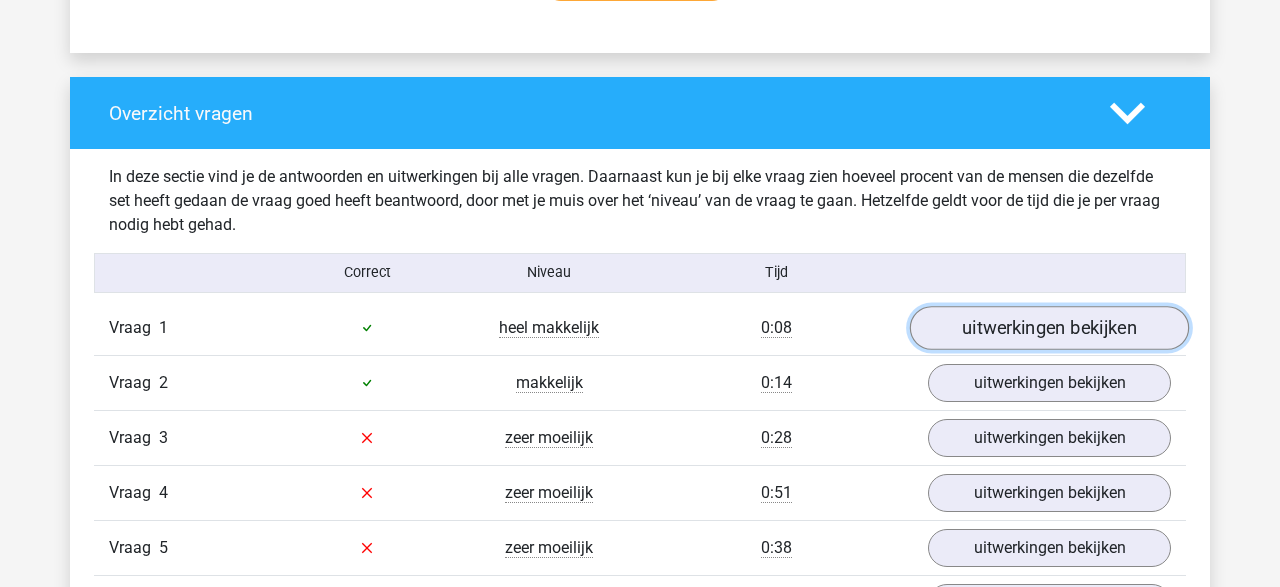 click on "uitwerkingen bekijken" at bounding box center (1049, 328) 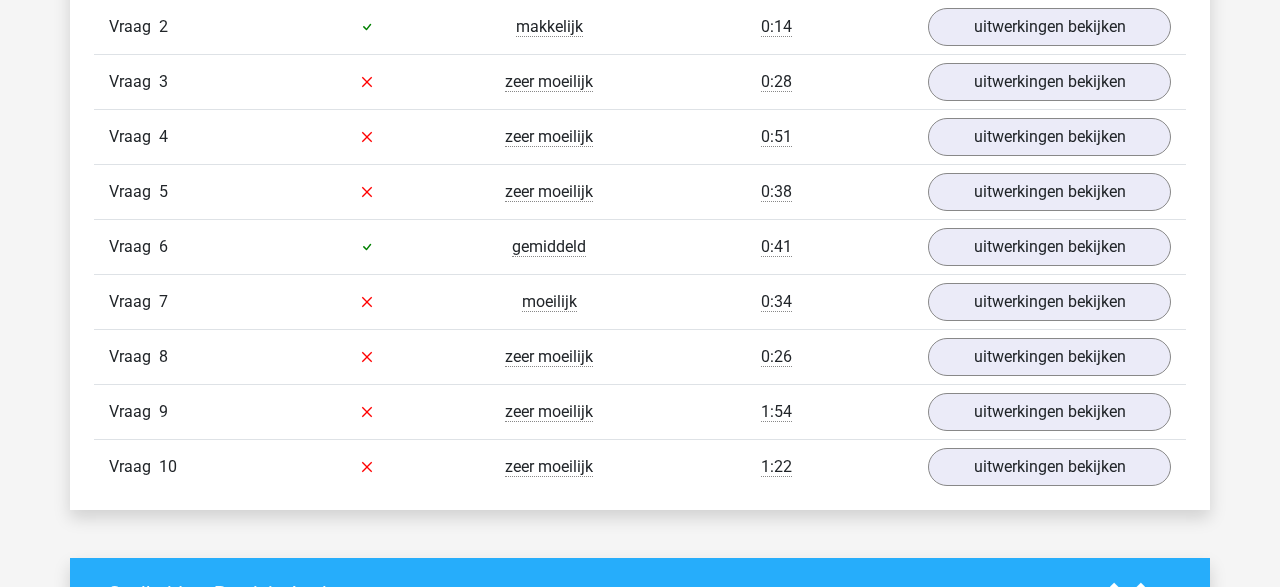 scroll, scrollTop: 2895, scrollLeft: 0, axis: vertical 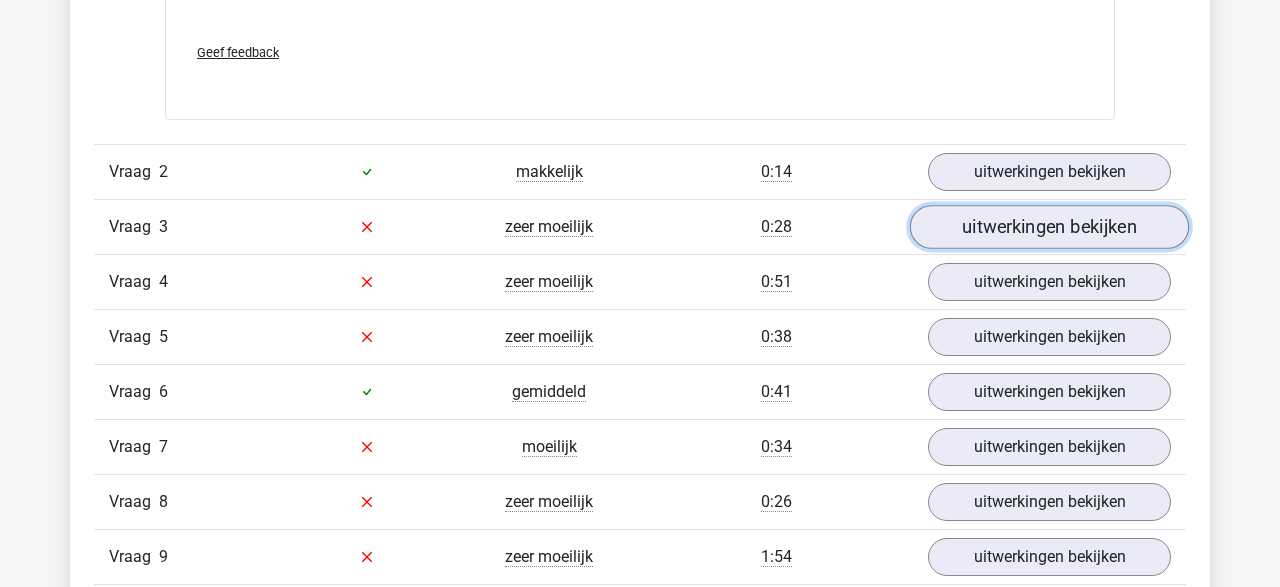 click on "uitwerkingen bekijken" at bounding box center (1049, 227) 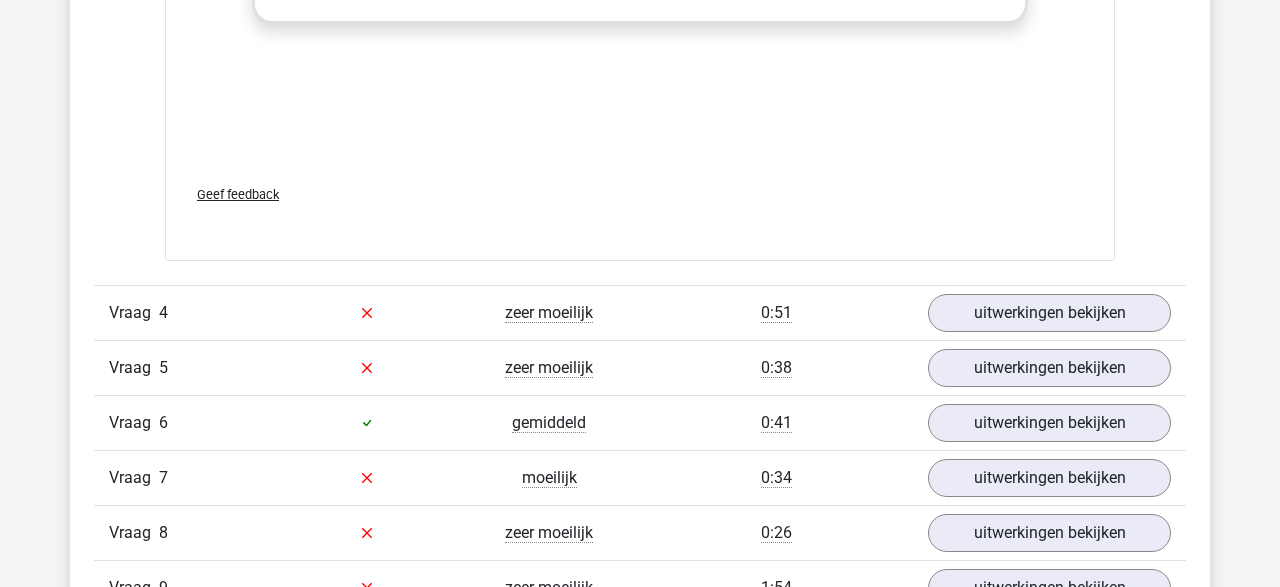 scroll, scrollTop: 4608, scrollLeft: 0, axis: vertical 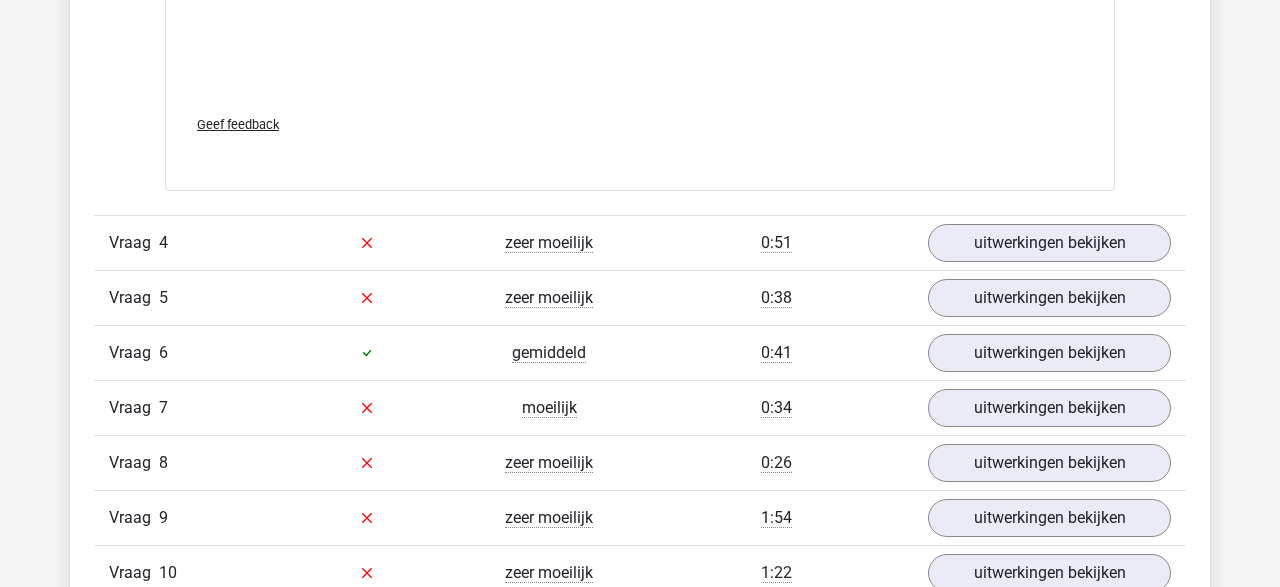 click on "Vraag
4
zeer moeilijk
0:51
uitwerkingen bekijken" at bounding box center (640, 242) 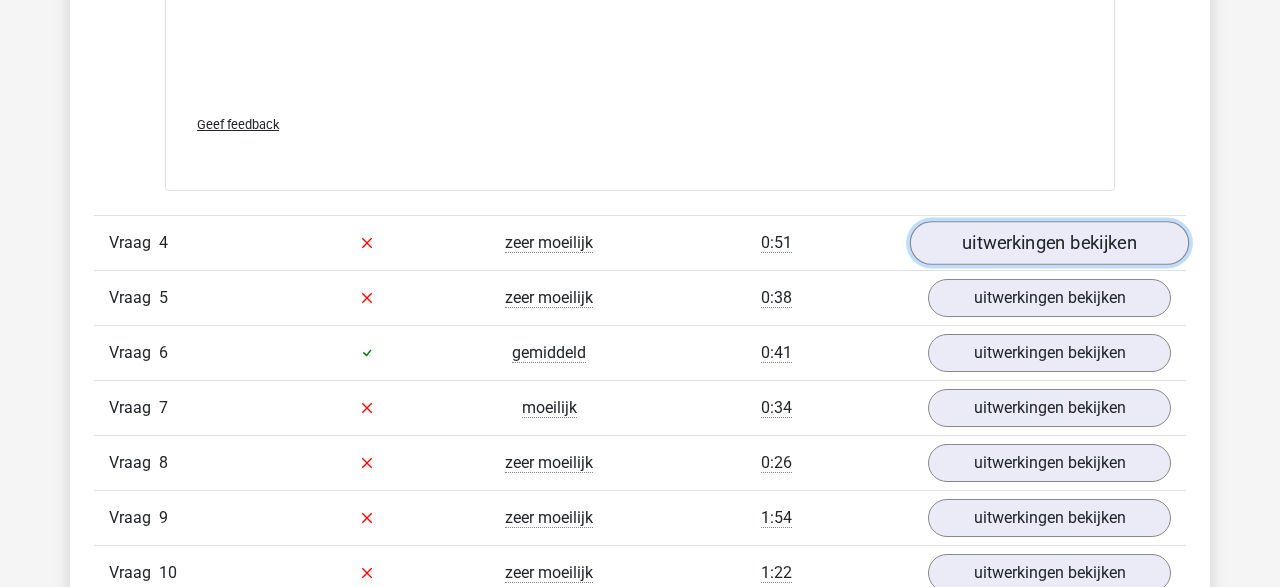 click on "uitwerkingen bekijken" at bounding box center [1049, 243] 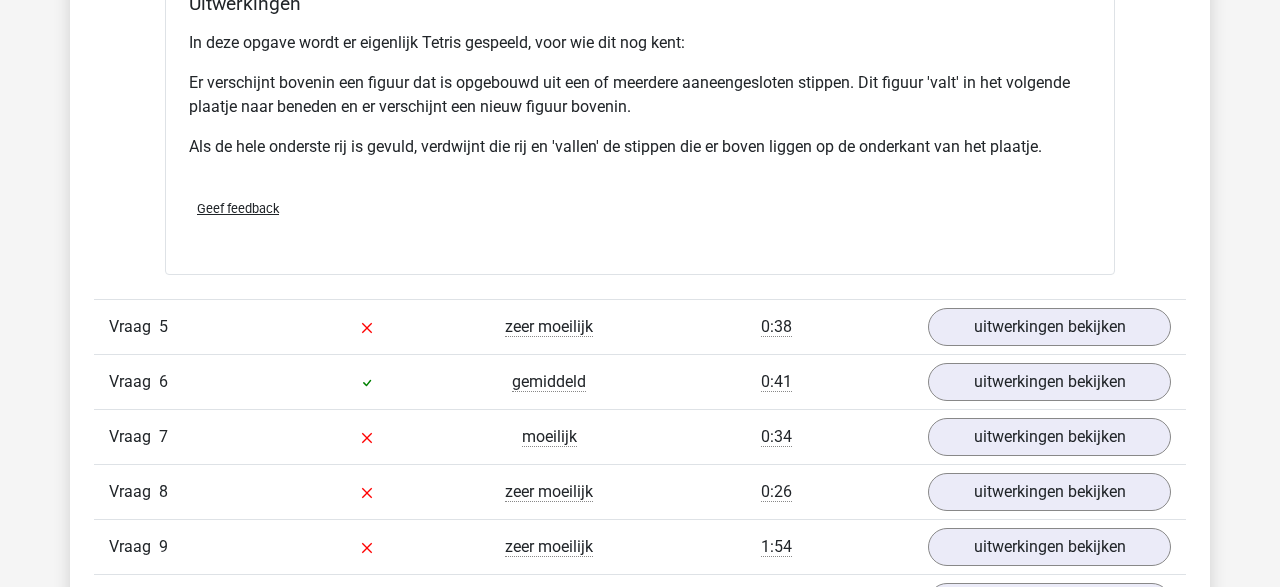 scroll, scrollTop: 5918, scrollLeft: 0, axis: vertical 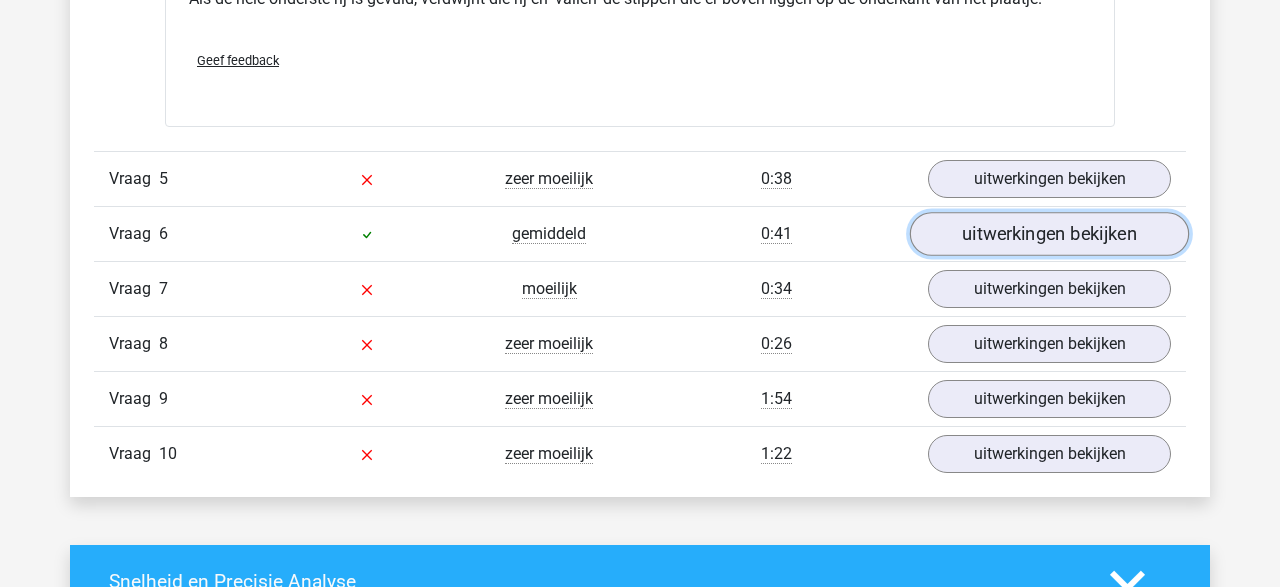 click on "uitwerkingen bekijken" at bounding box center (1049, 234) 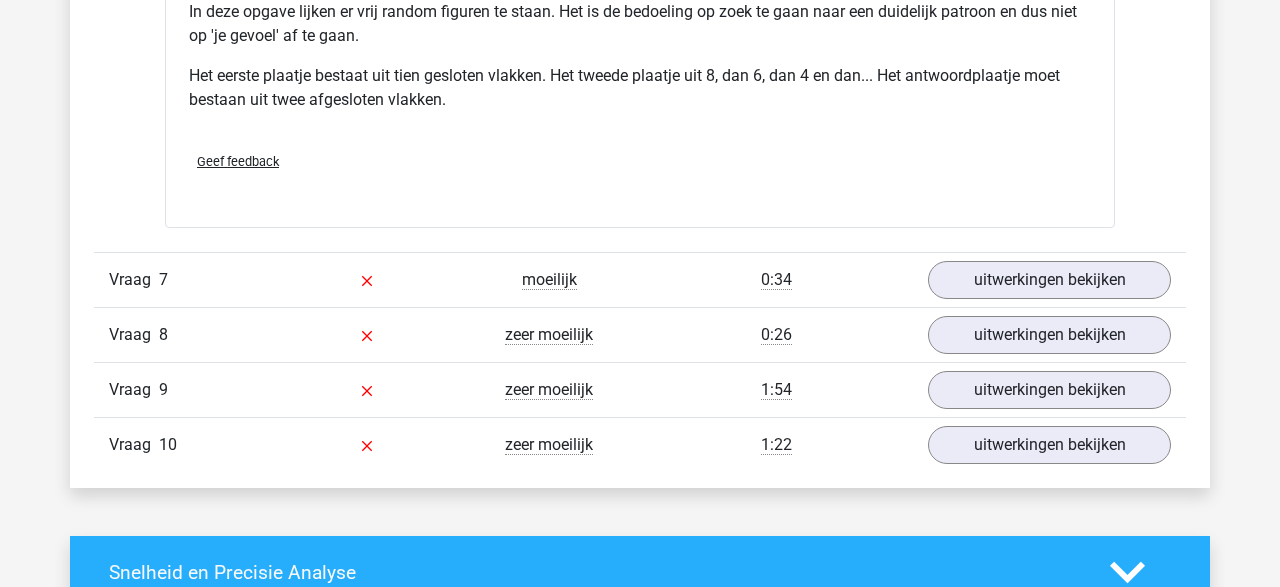 scroll, scrollTop: 7224, scrollLeft: 0, axis: vertical 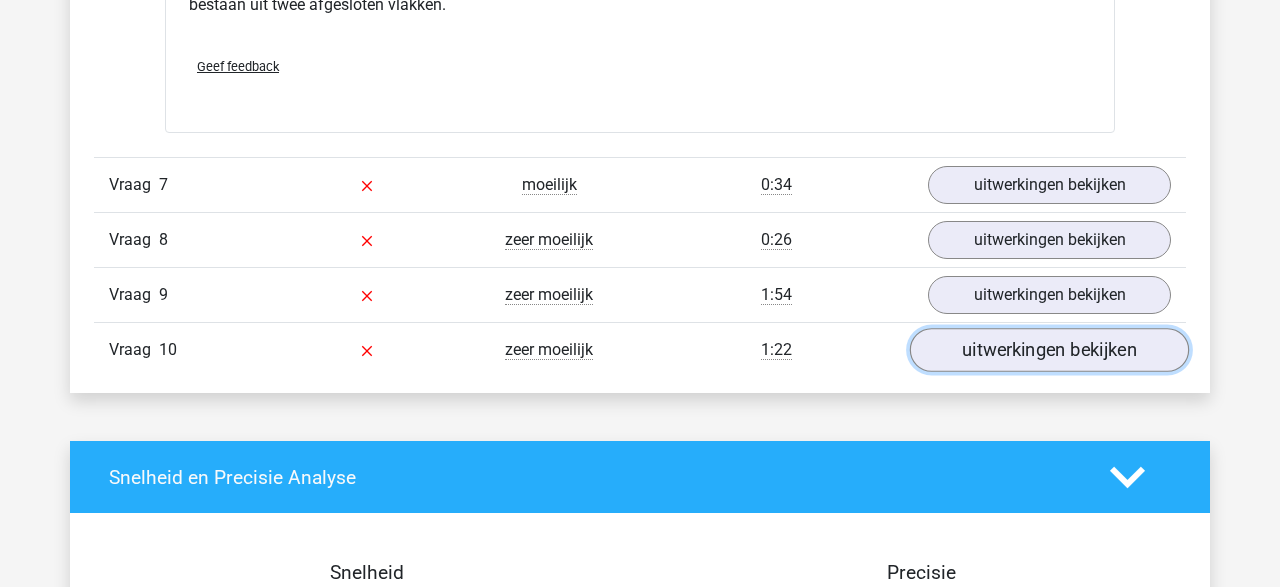 click on "uitwerkingen bekijken" at bounding box center (1049, 351) 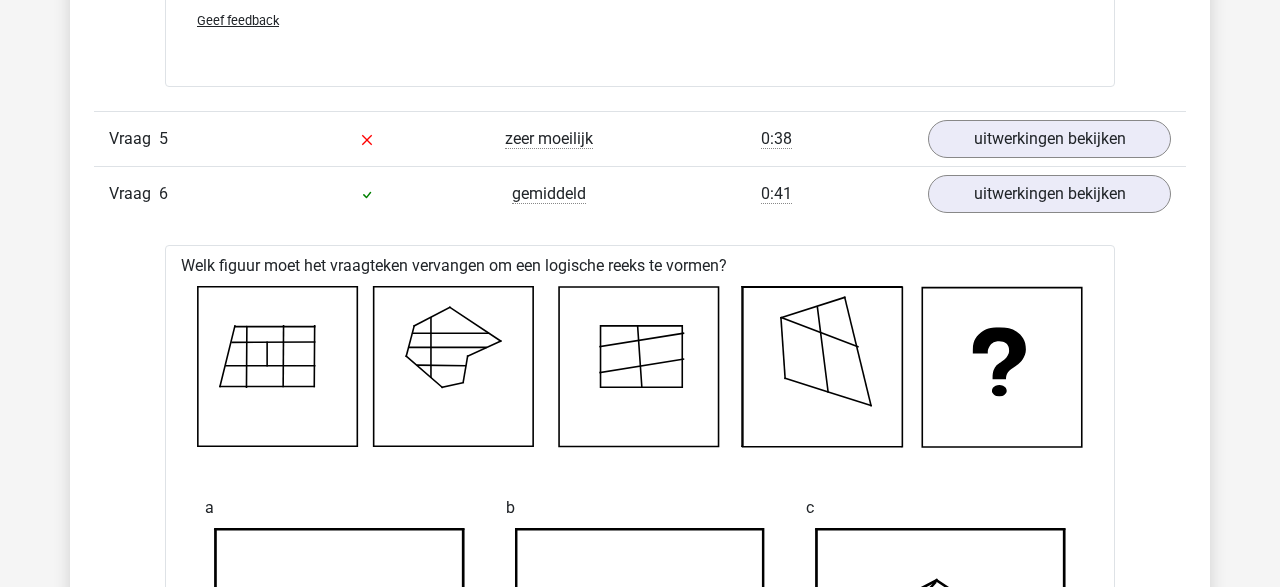 scroll, scrollTop: 5810, scrollLeft: 0, axis: vertical 